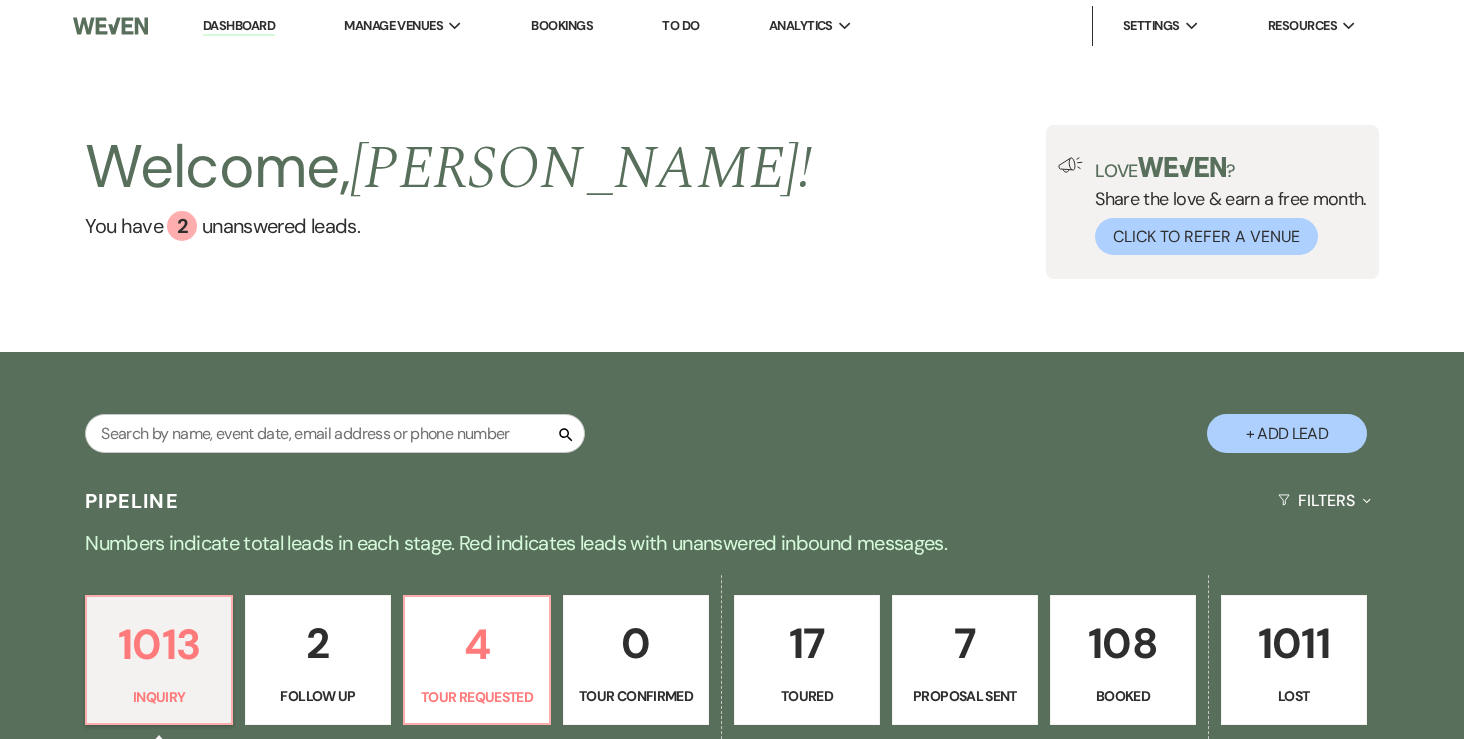 scroll, scrollTop: 0, scrollLeft: 0, axis: both 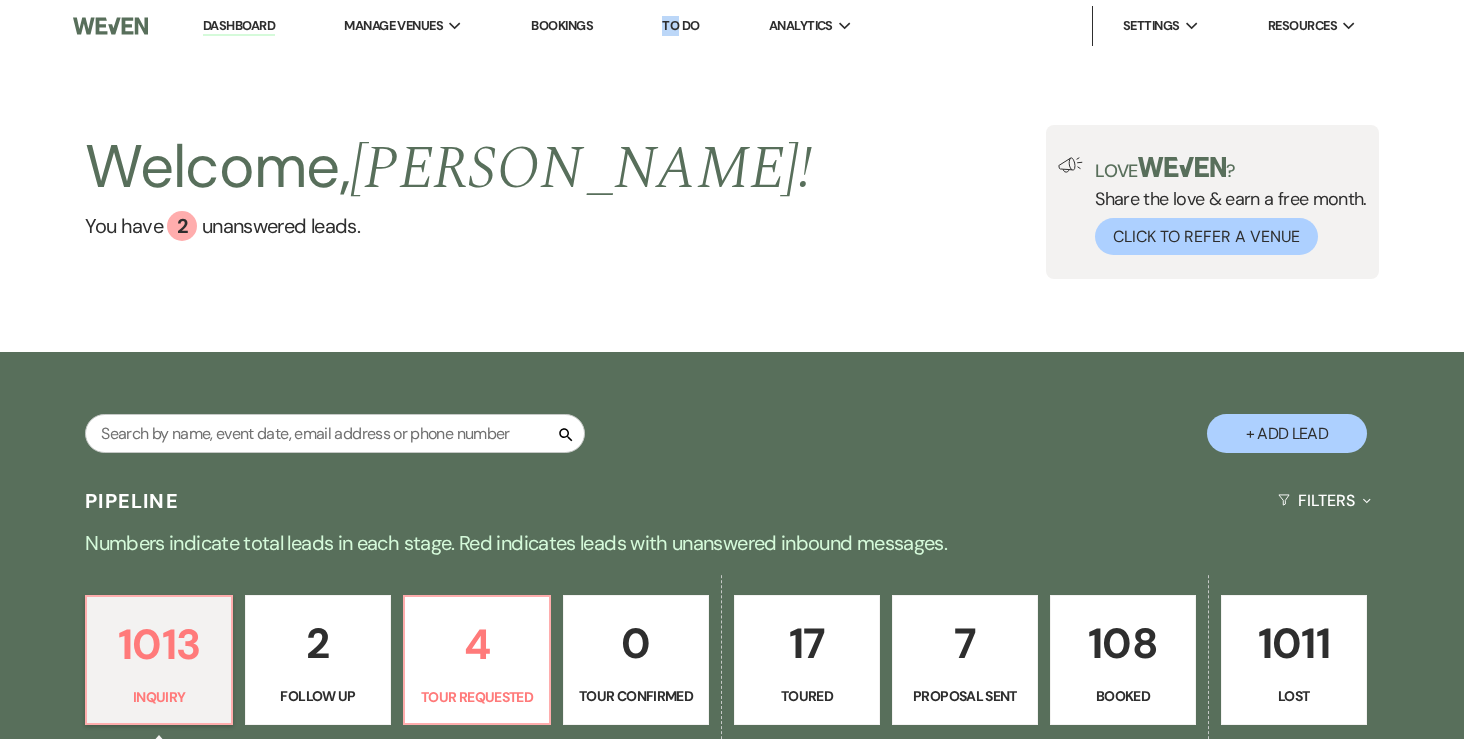 click on "To Do" at bounding box center (680, 26) 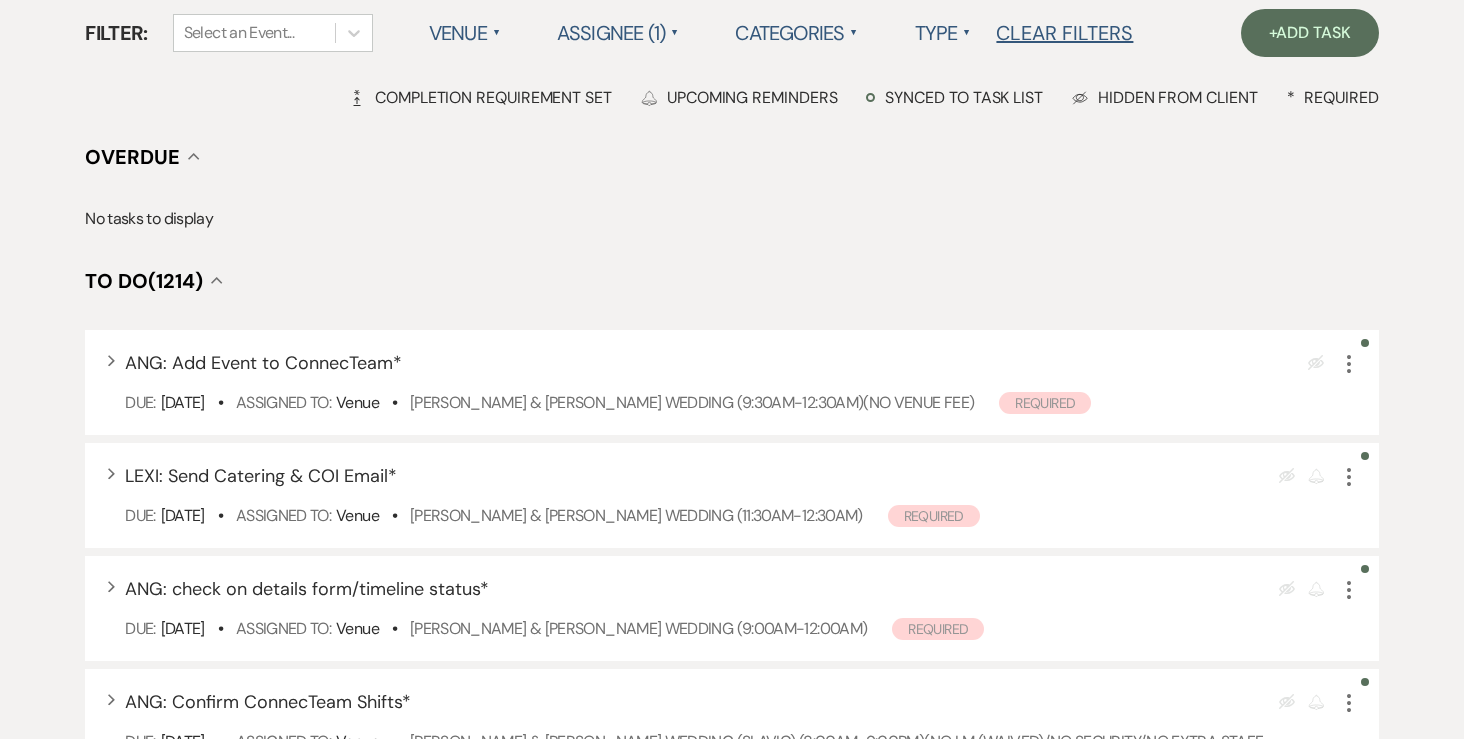 scroll, scrollTop: 199, scrollLeft: 0, axis: vertical 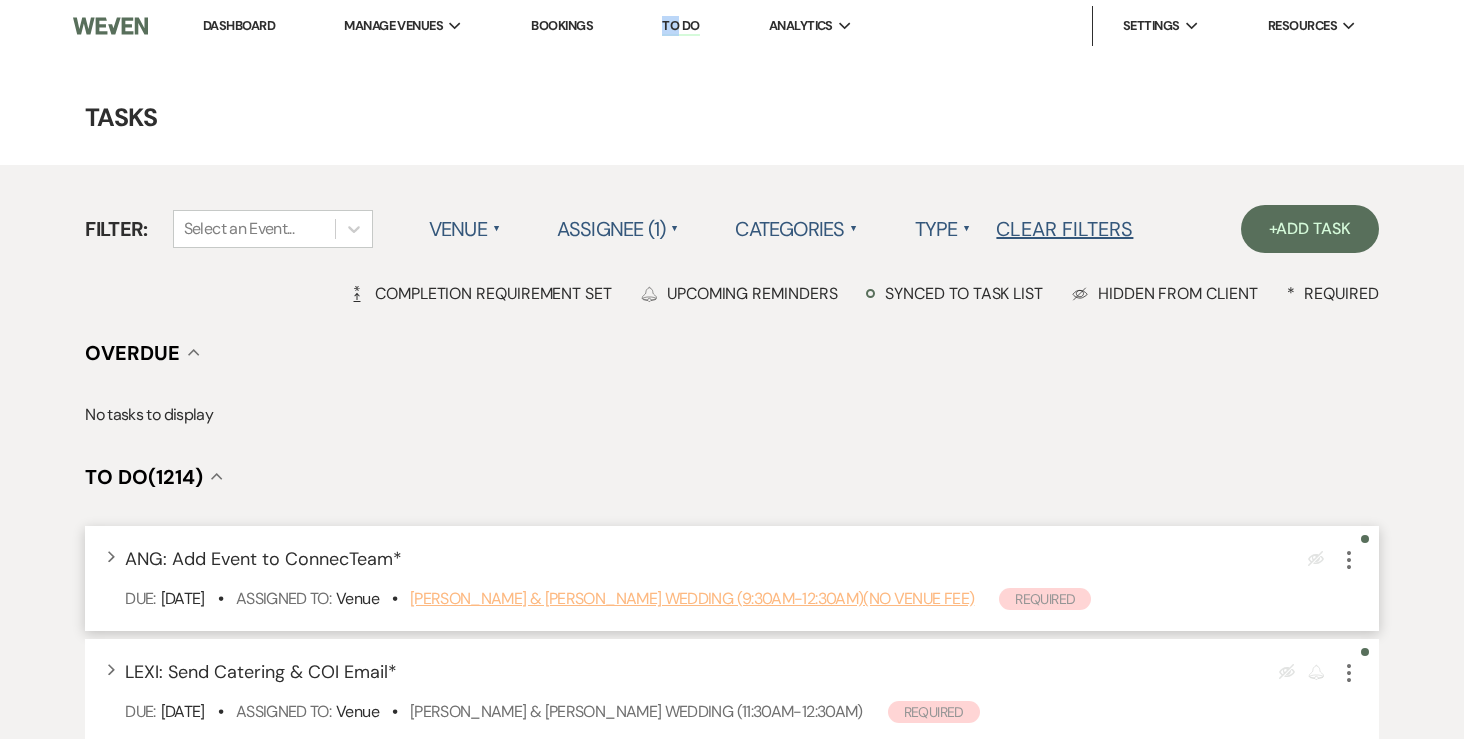 click on "[PERSON_NAME] & [PERSON_NAME] Wedding (9:30am-12:30am)(no venue fee)" at bounding box center [692, 598] 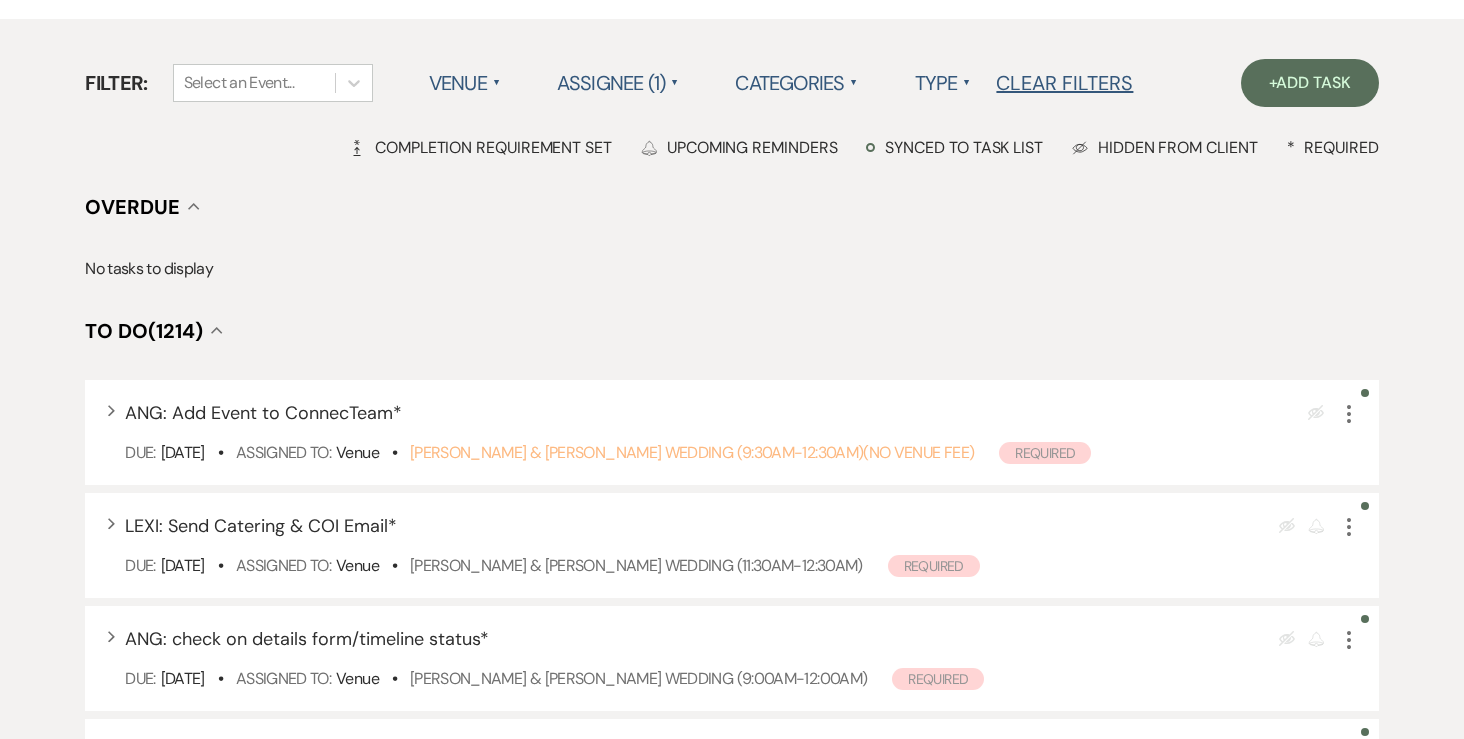 scroll, scrollTop: 0, scrollLeft: 0, axis: both 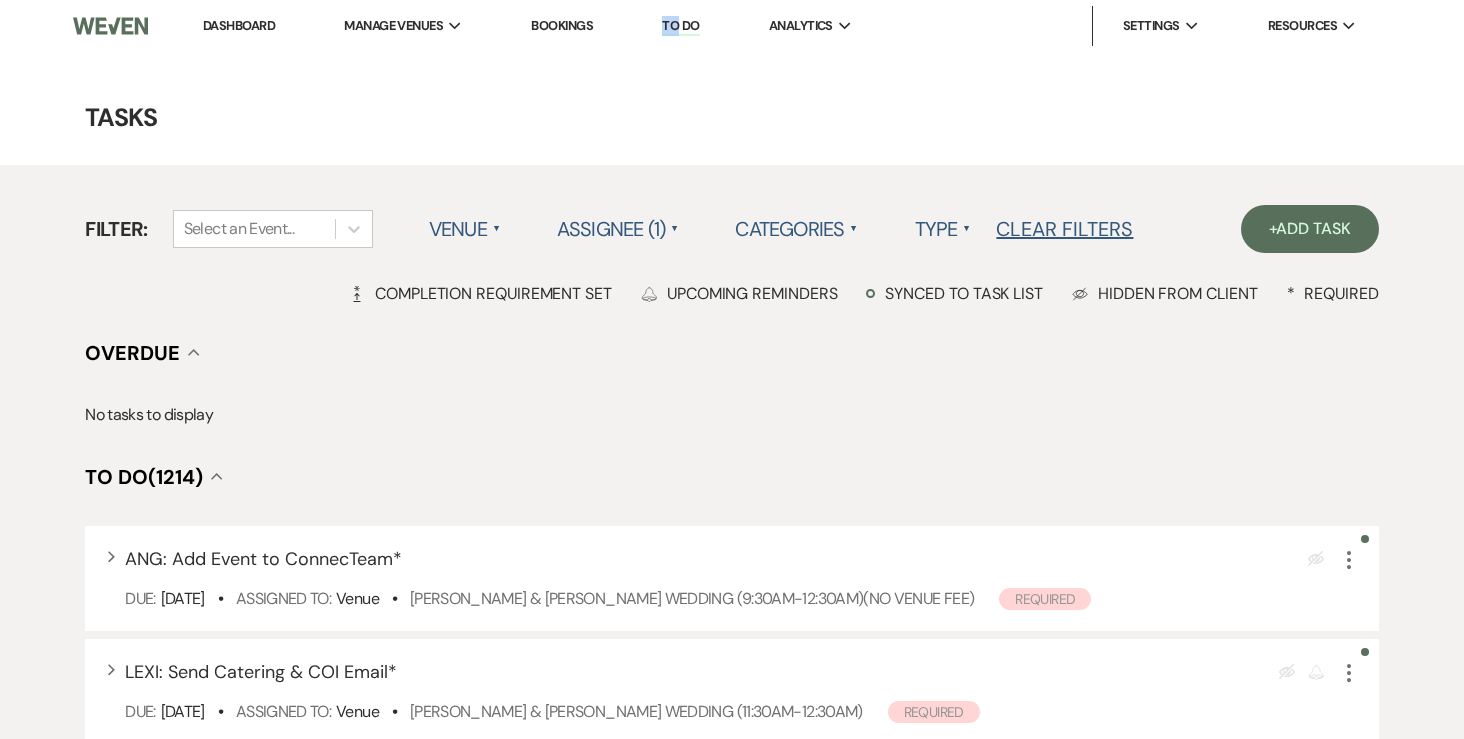 click on "Dashboard" at bounding box center (239, 25) 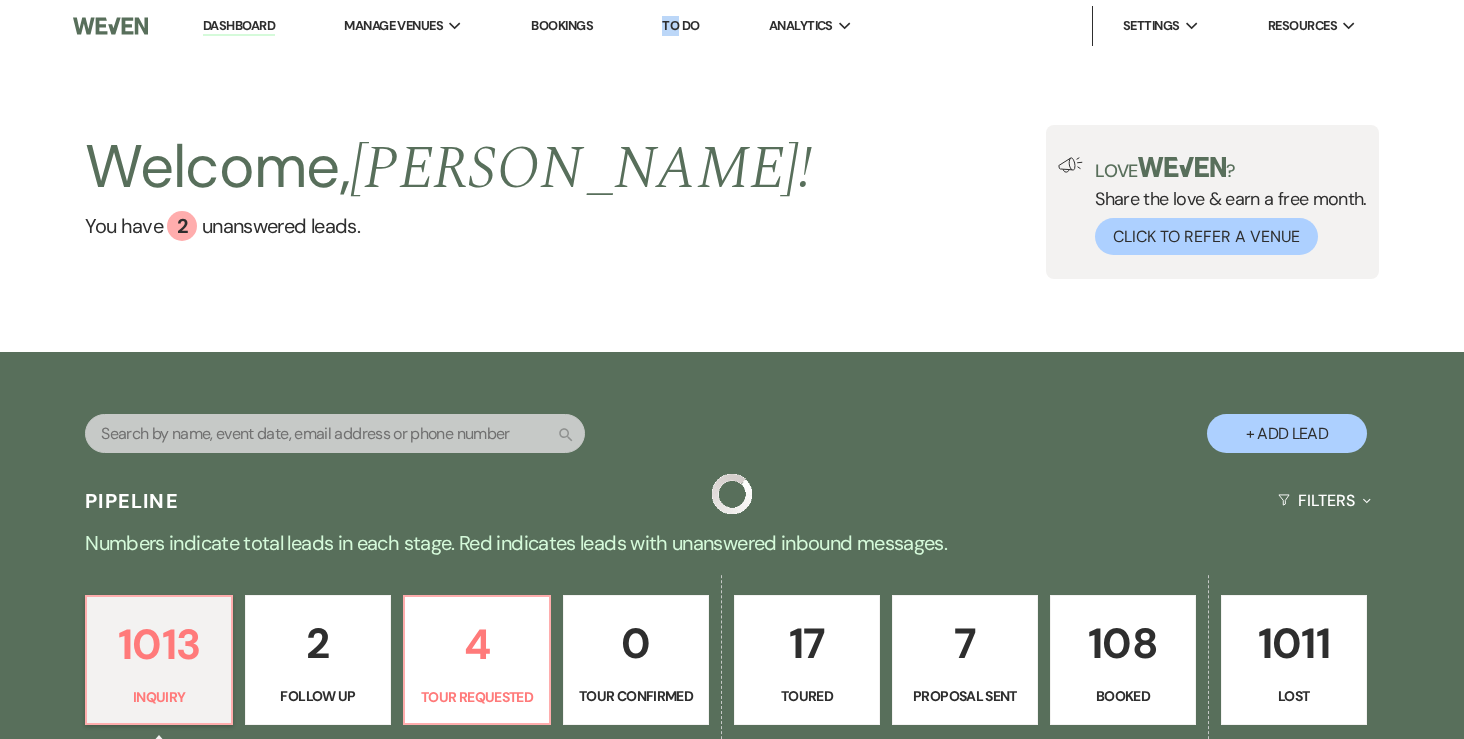 scroll, scrollTop: 29, scrollLeft: 0, axis: vertical 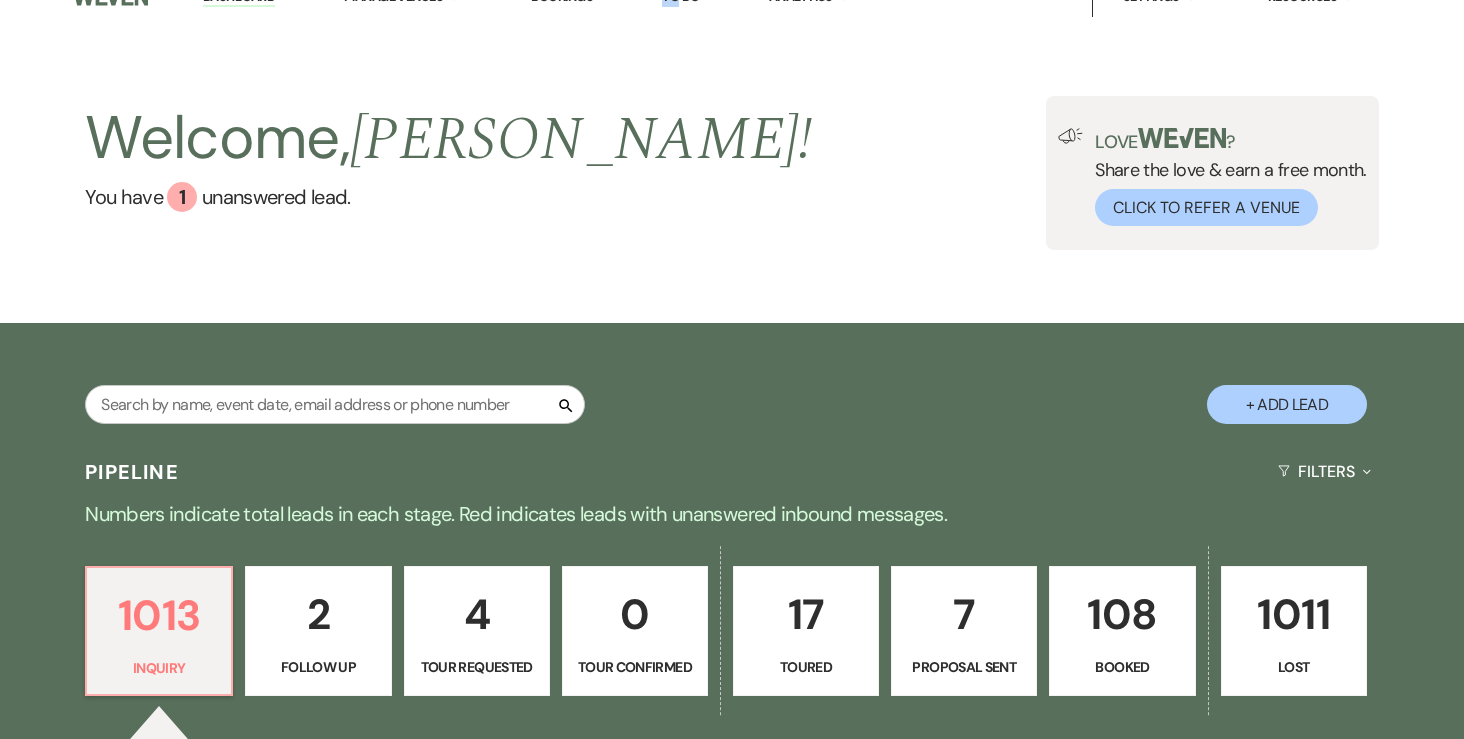 click on "108" at bounding box center (1122, 614) 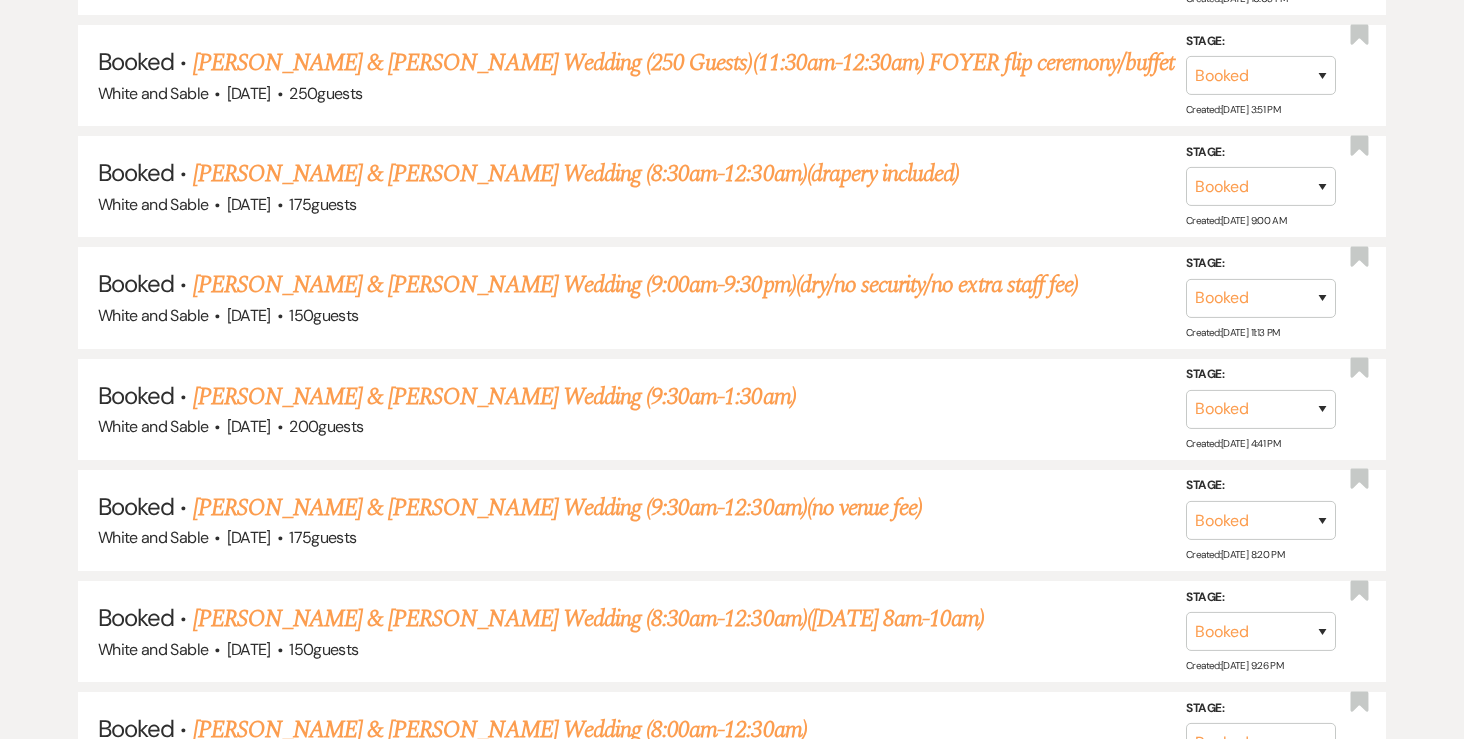 scroll, scrollTop: 4888, scrollLeft: 0, axis: vertical 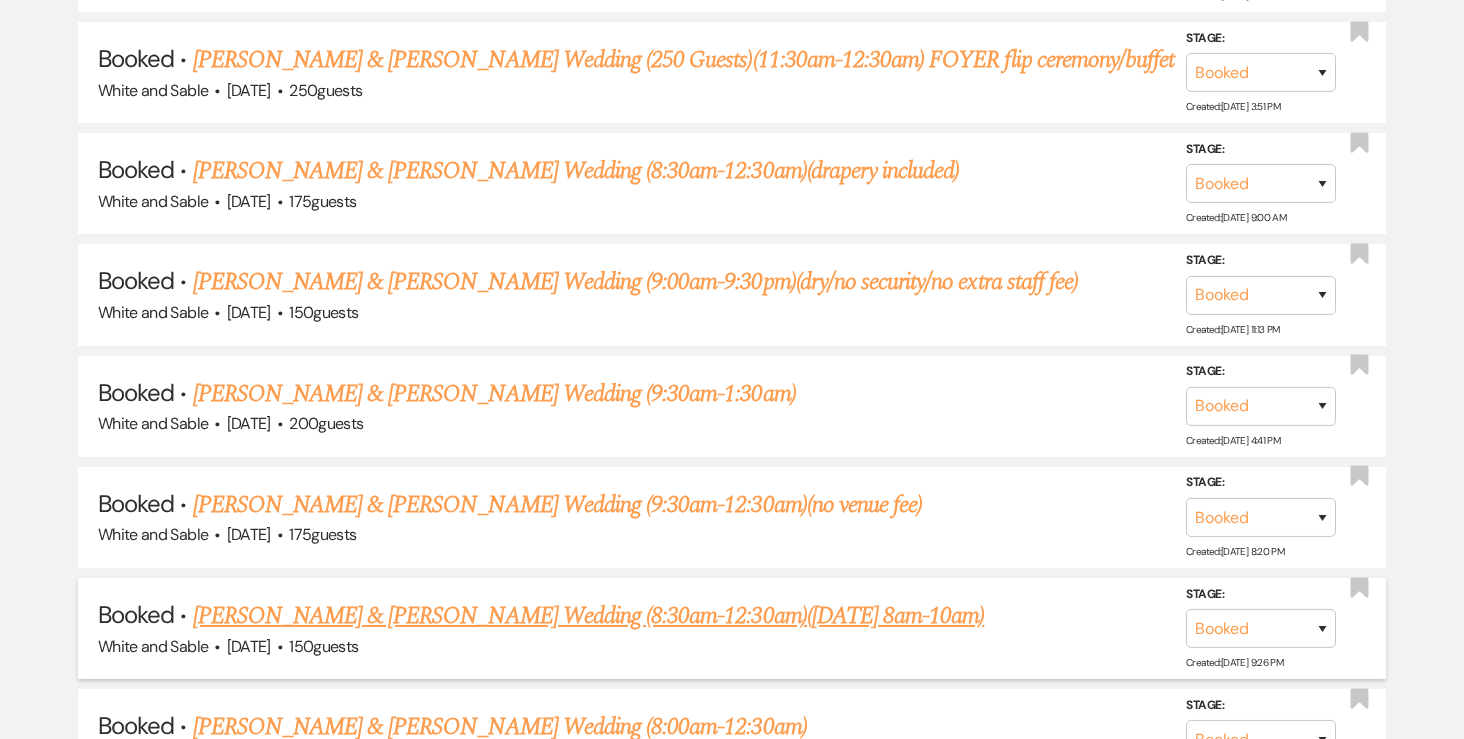 click on "[PERSON_NAME] & [PERSON_NAME] Wedding (8:30am-12:30am)([DATE] 8am-10am)" at bounding box center [589, 616] 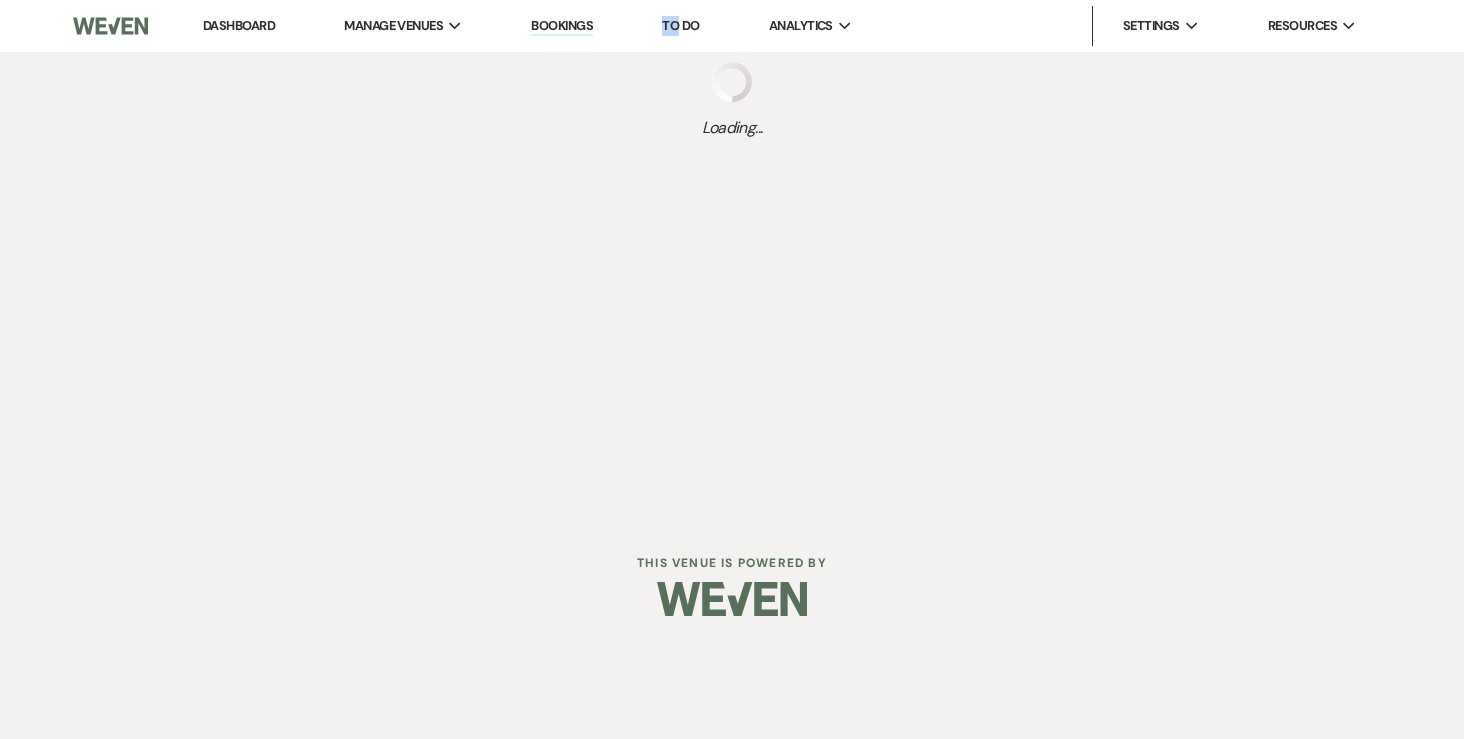 scroll, scrollTop: 0, scrollLeft: 0, axis: both 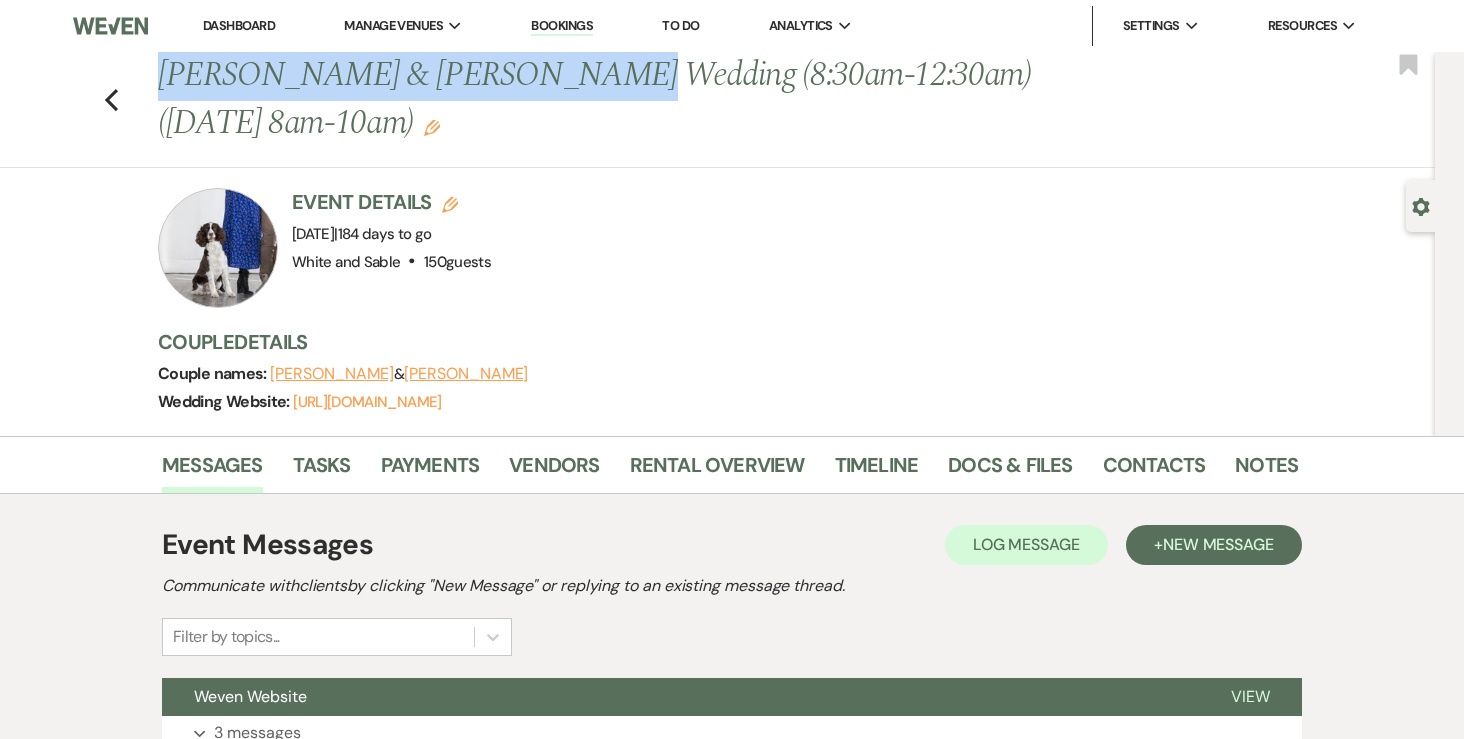 drag, startPoint x: 162, startPoint y: 78, endPoint x: 538, endPoint y: 95, distance: 376.38412 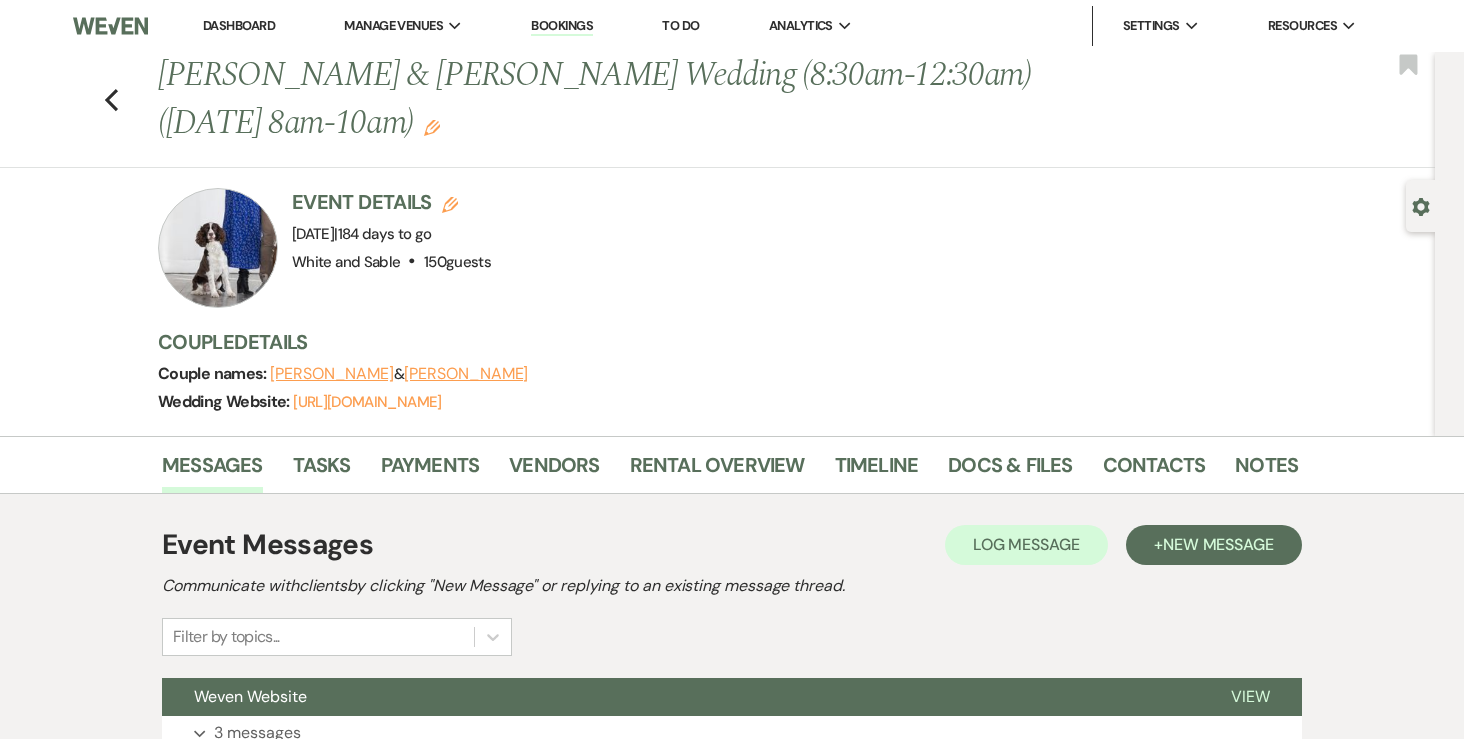 click on "[PERSON_NAME] & [PERSON_NAME] Wedding (8:30am-12:30am)([DATE] 8am-10am) Edit" at bounding box center [606, 99] 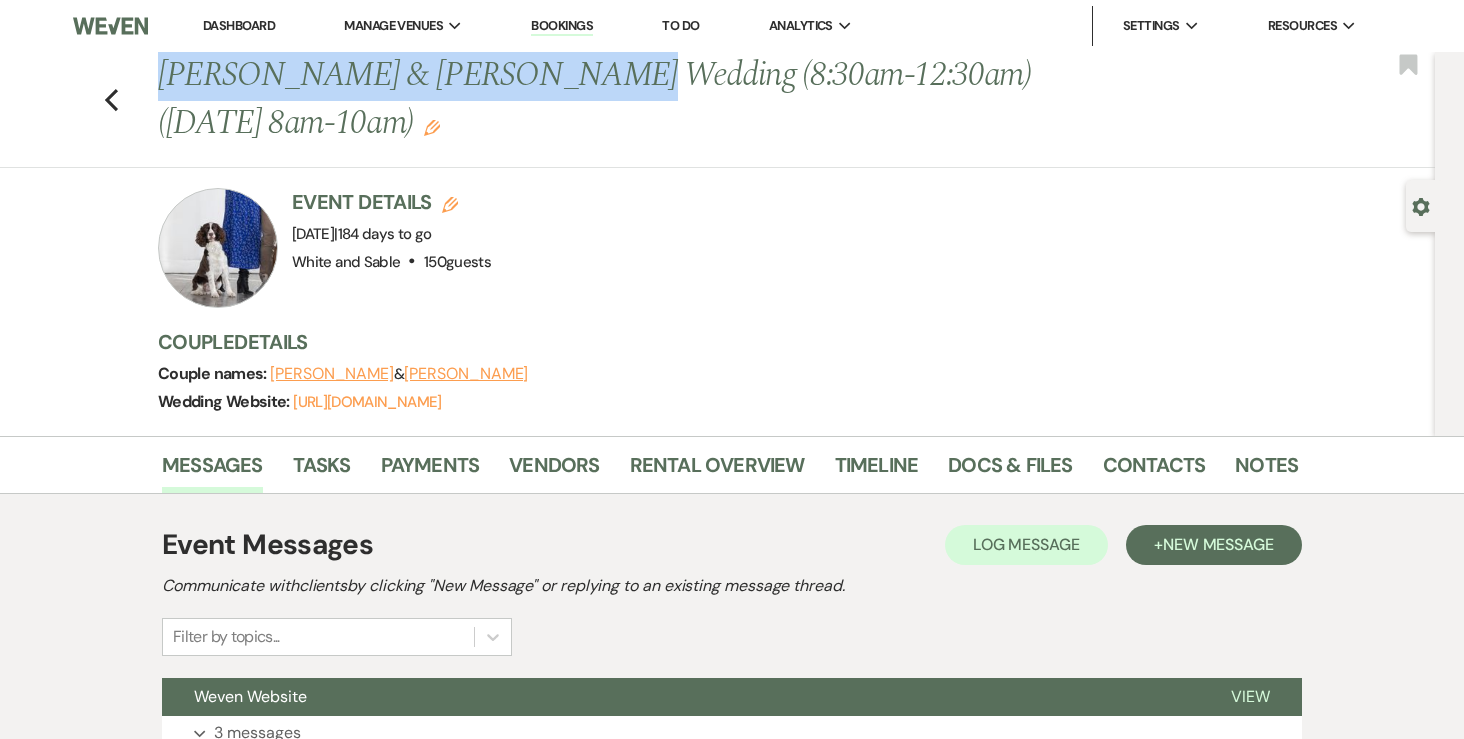 drag, startPoint x: 541, startPoint y: 79, endPoint x: 104, endPoint y: 65, distance: 437.2242 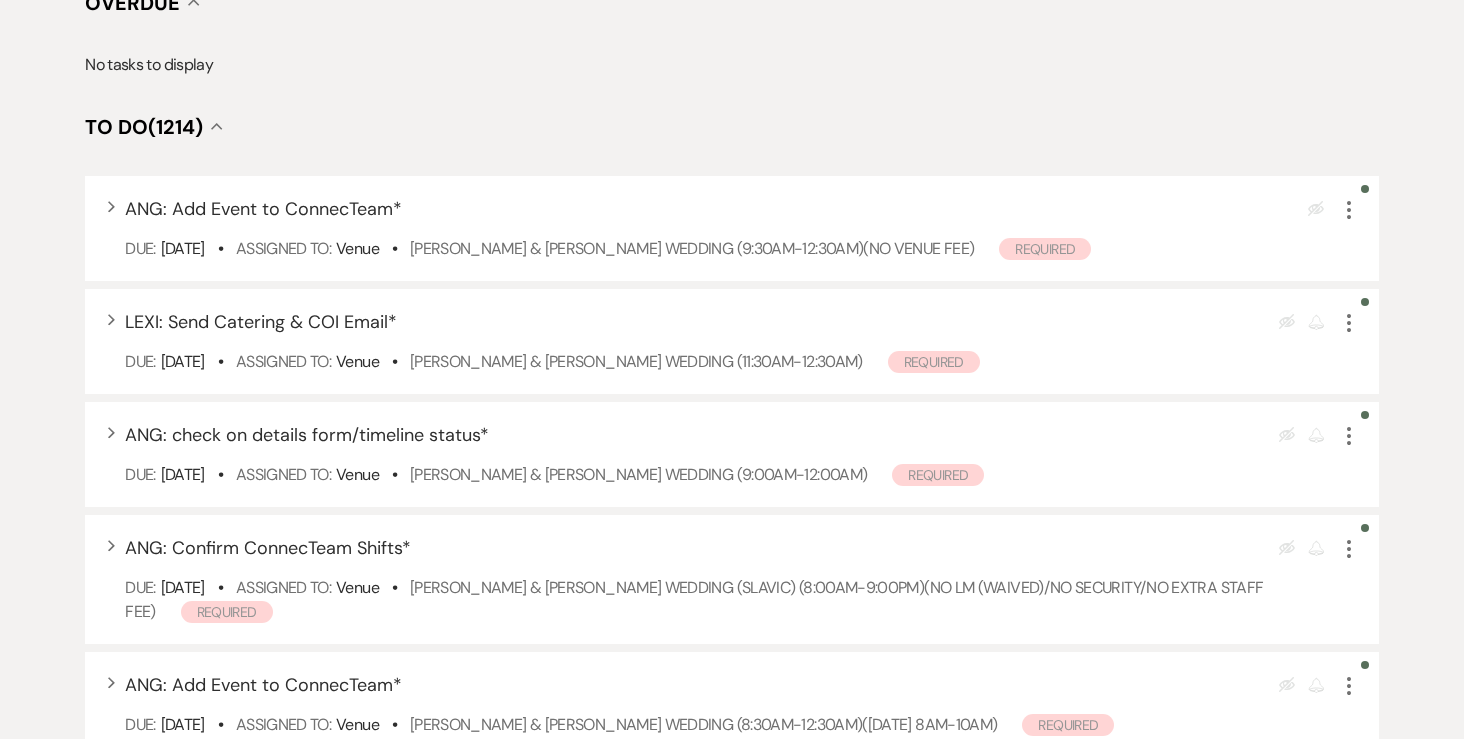 scroll, scrollTop: 352, scrollLeft: 0, axis: vertical 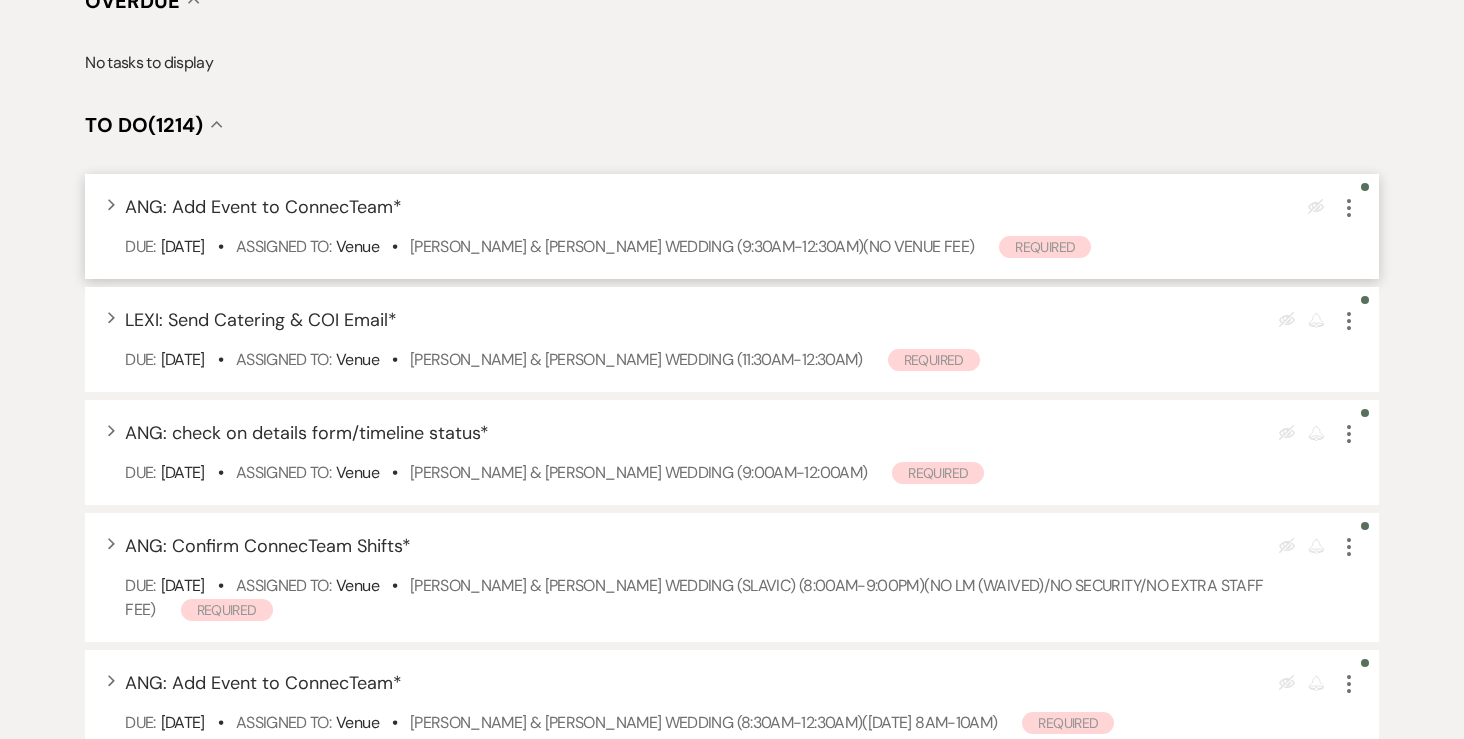 click on "More" 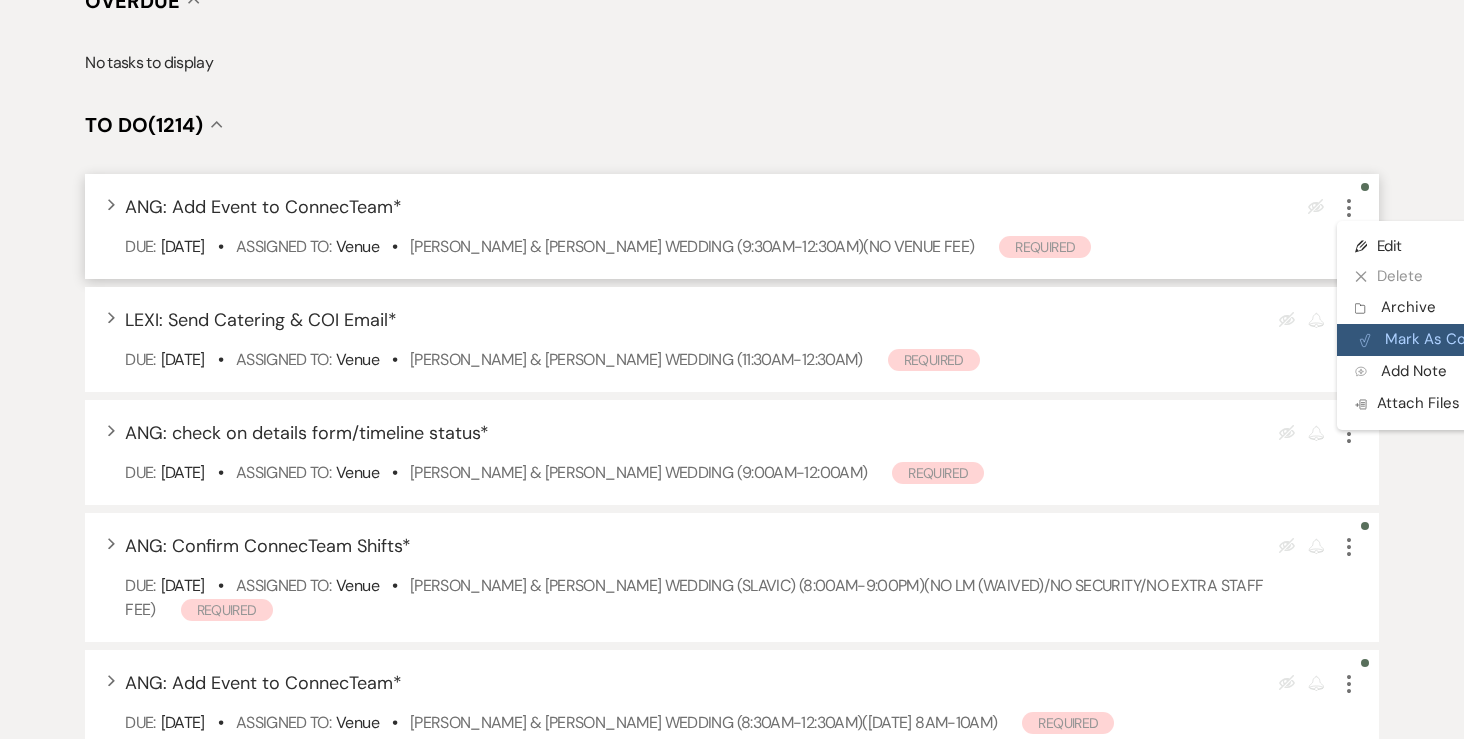 click on "Plan Portal Link   Mark As Complete" at bounding box center (1435, 340) 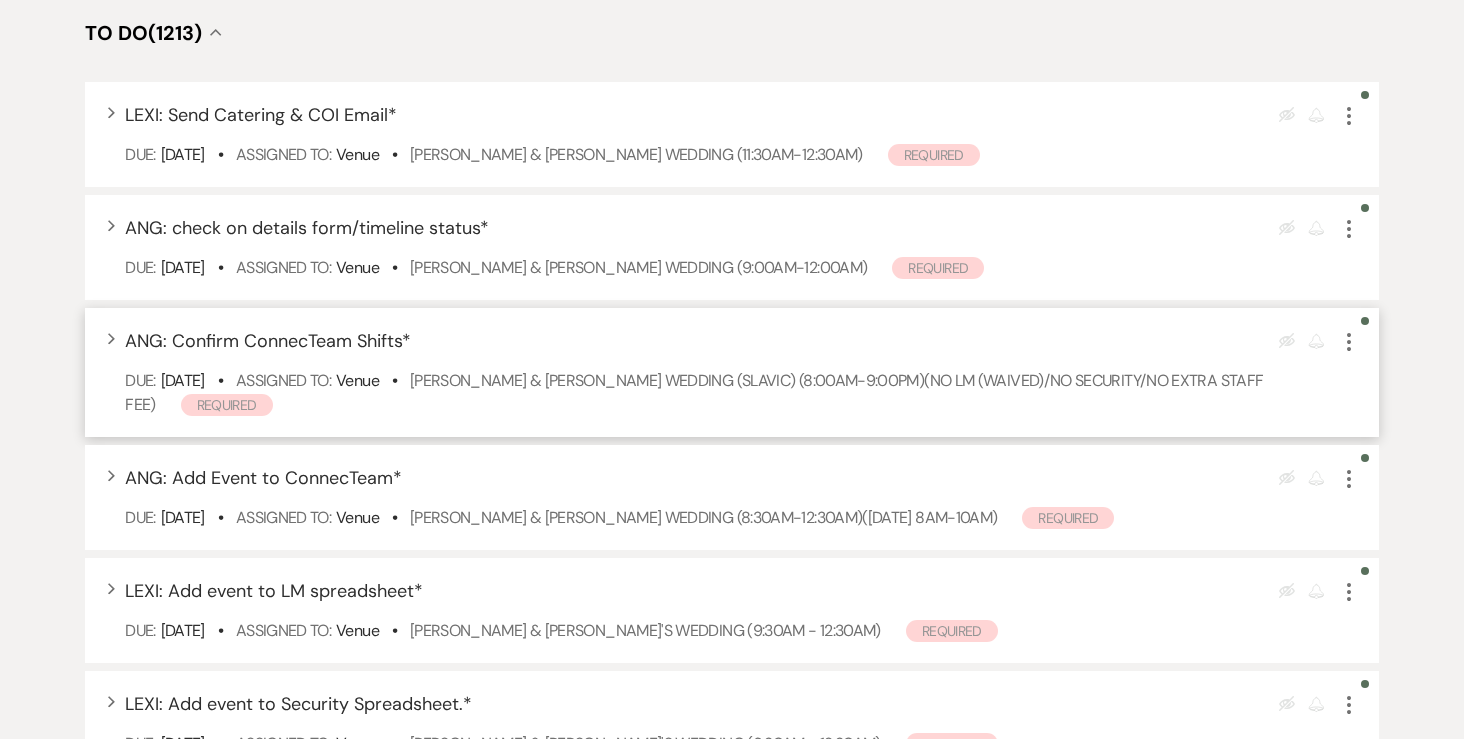 scroll, scrollTop: 446, scrollLeft: 0, axis: vertical 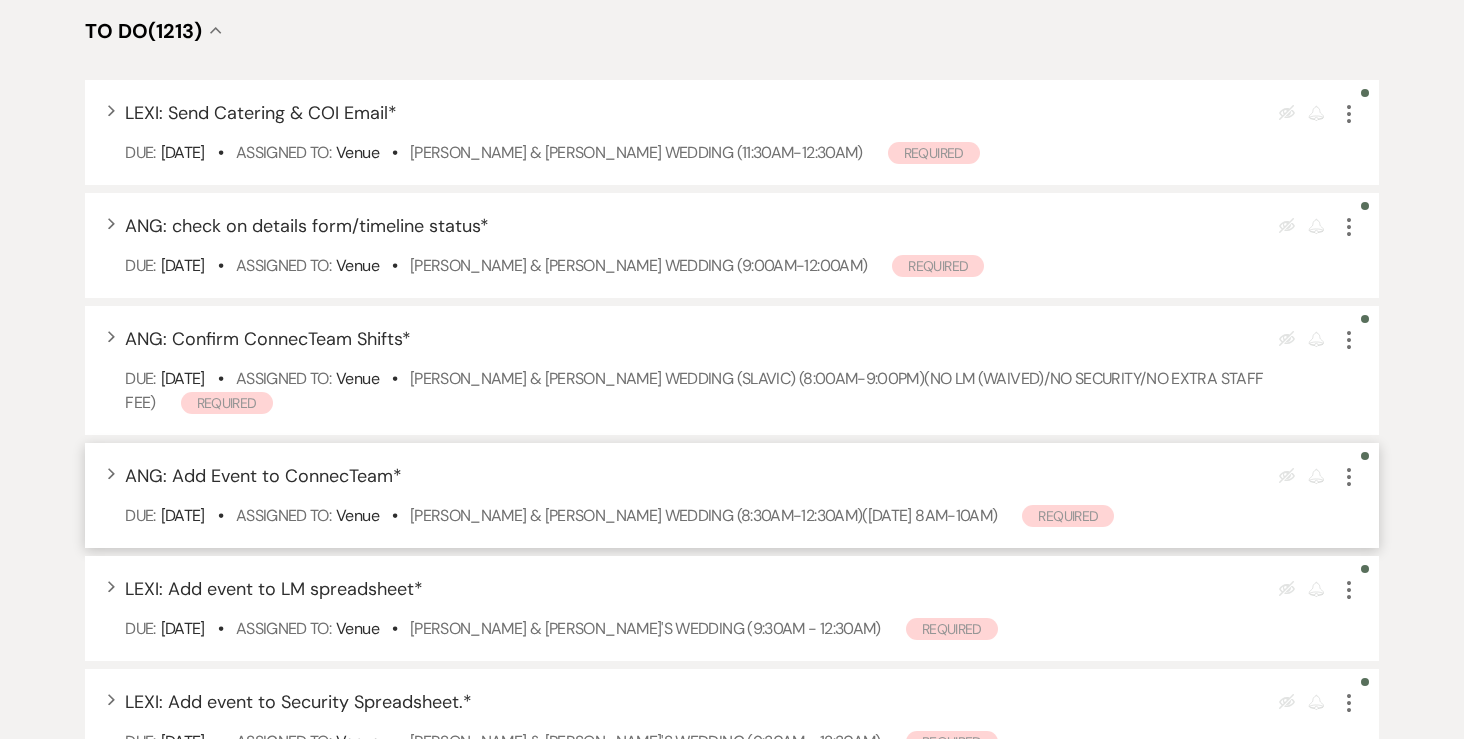 click 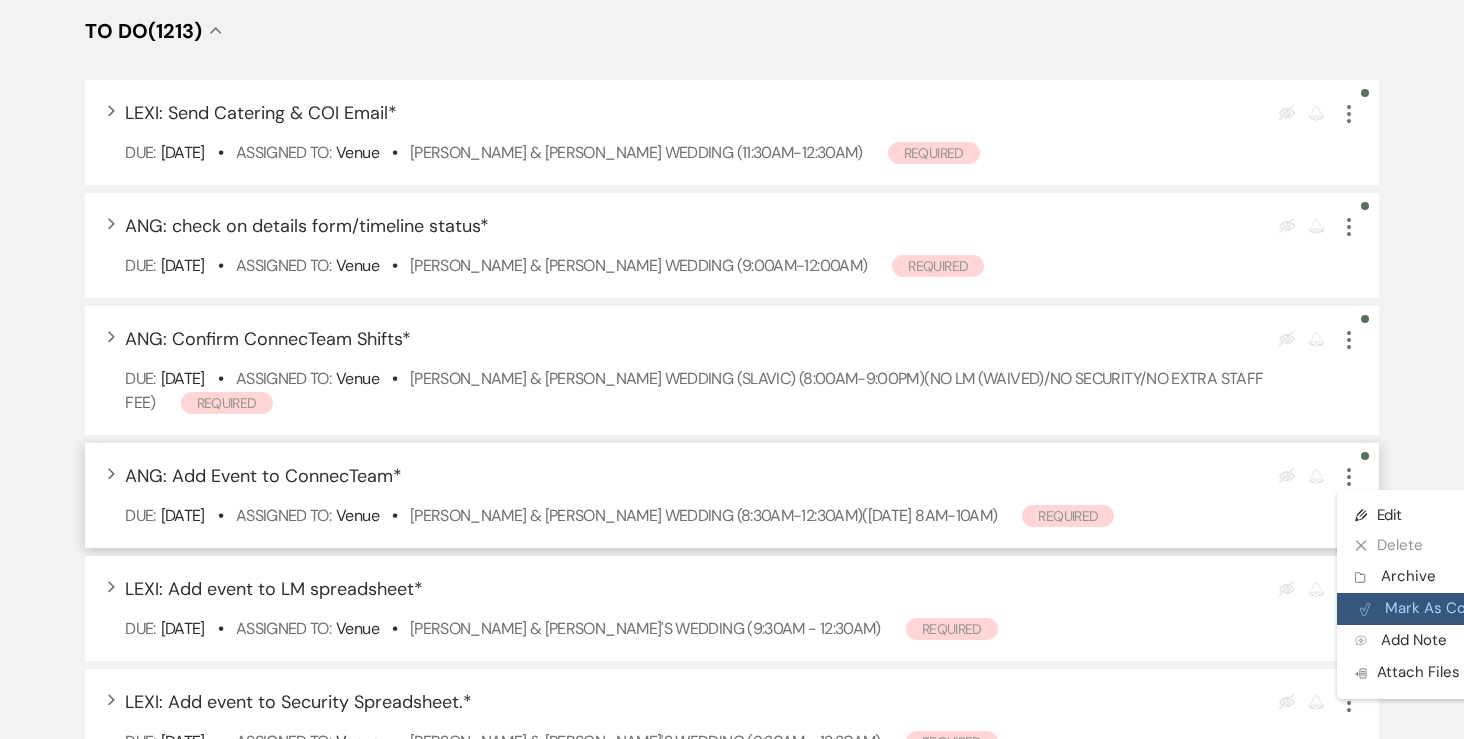 click on "Plan Portal Link   Mark As Complete" at bounding box center [1435, 609] 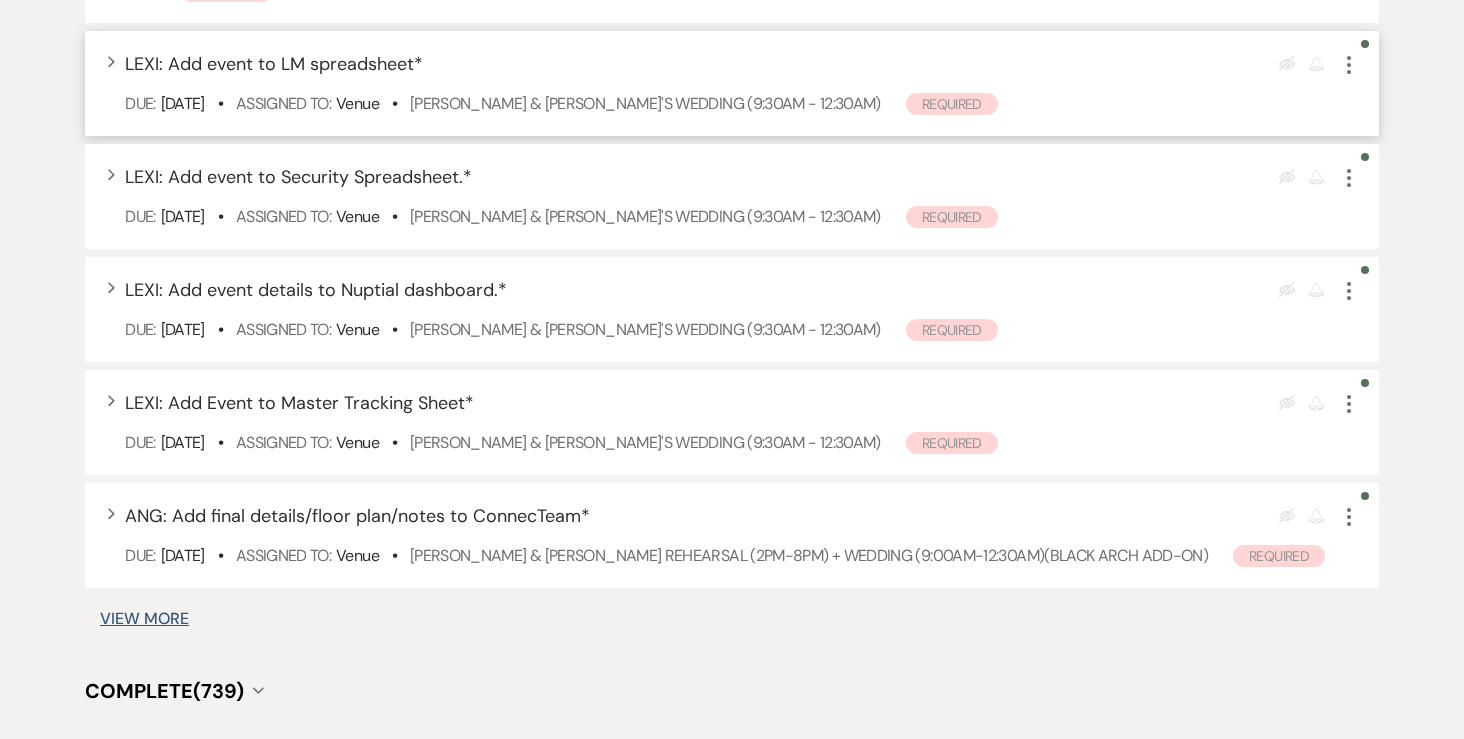 scroll, scrollTop: 862, scrollLeft: 0, axis: vertical 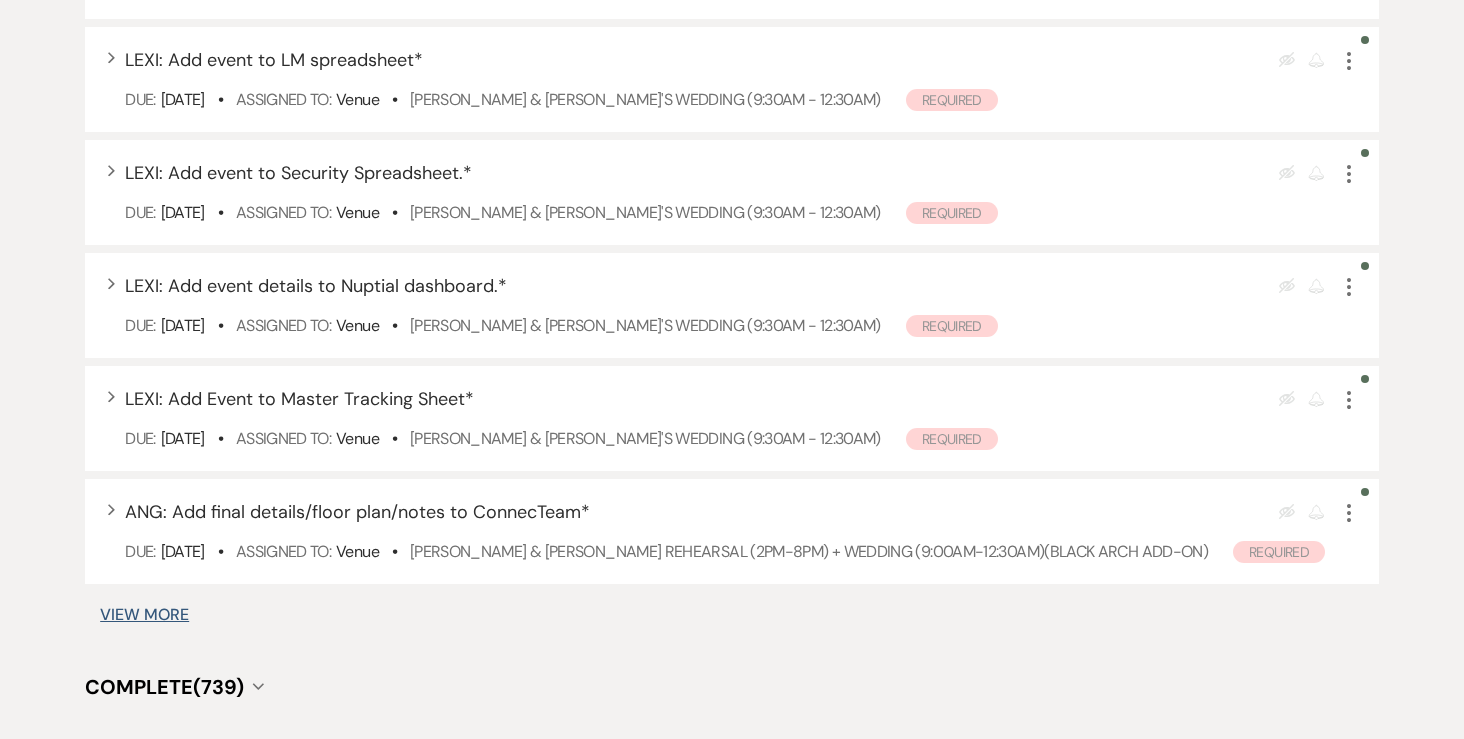 click on "View More" at bounding box center (144, 615) 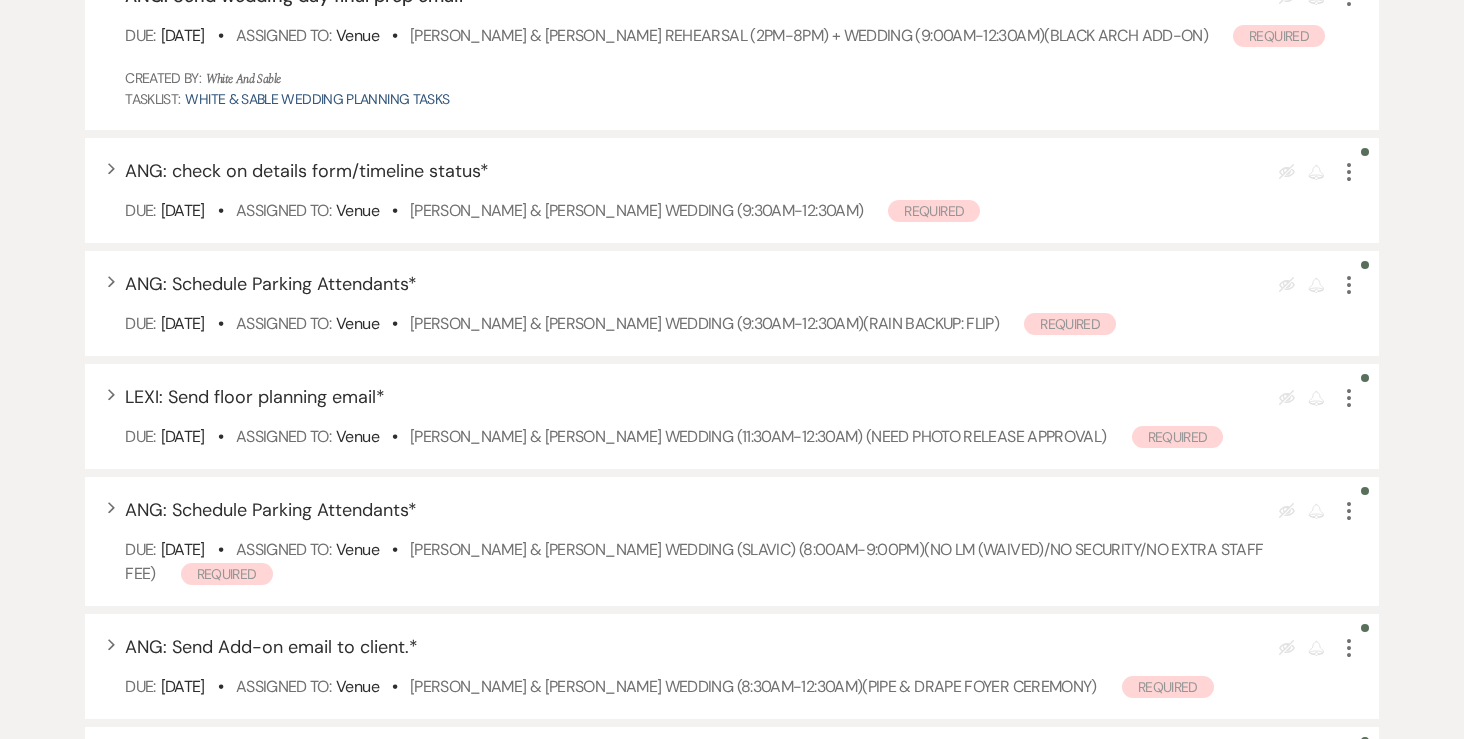 scroll, scrollTop: 1431, scrollLeft: 0, axis: vertical 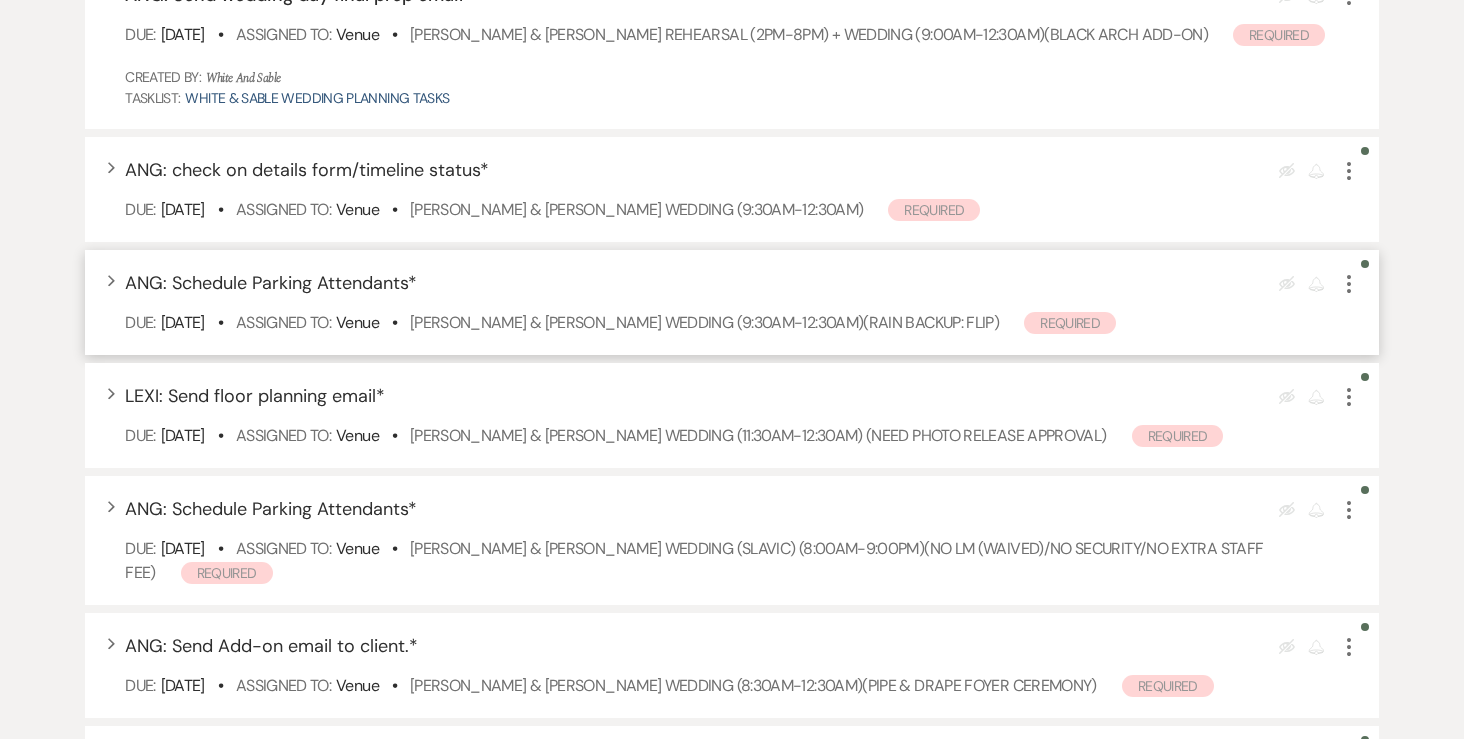 click on "More" 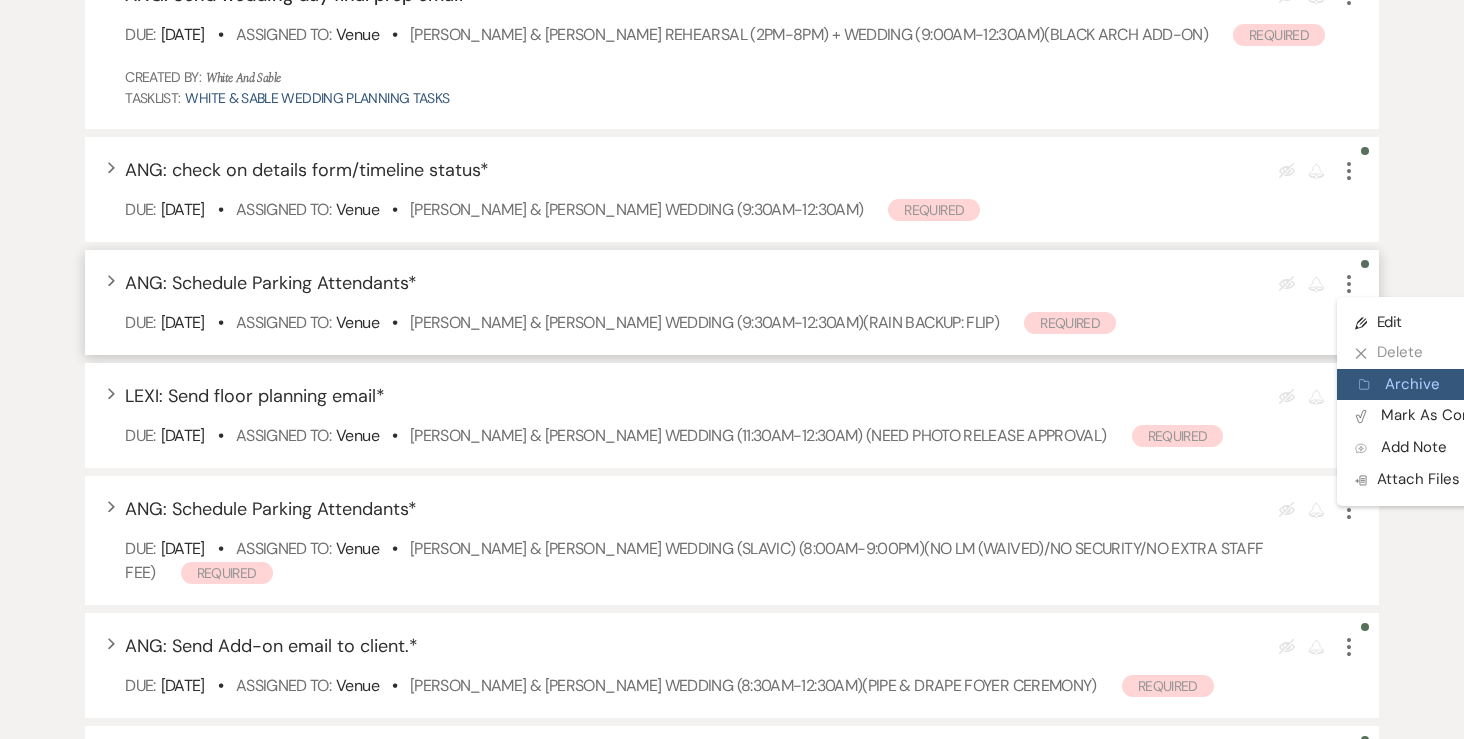 click on "Archive   Archive" at bounding box center [1433, 385] 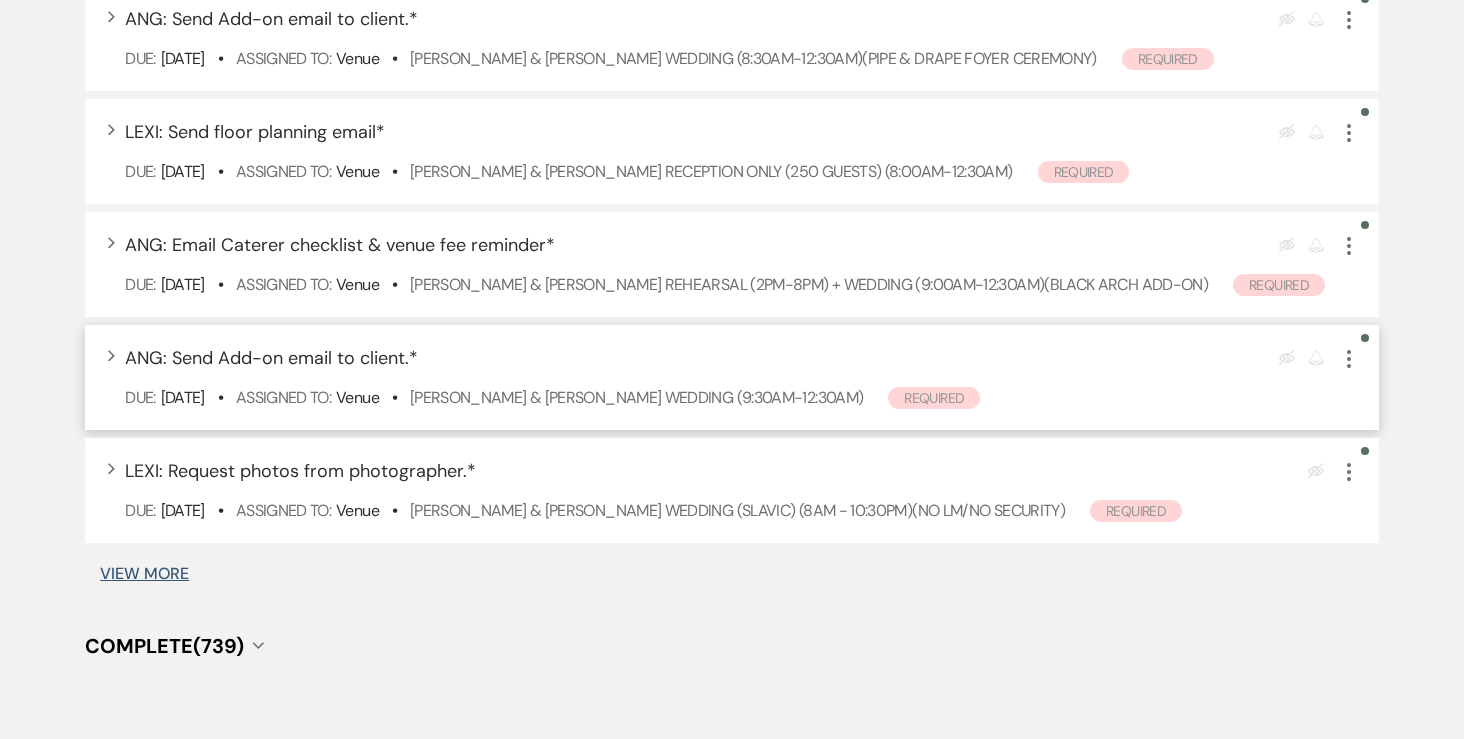 scroll, scrollTop: 2002, scrollLeft: 0, axis: vertical 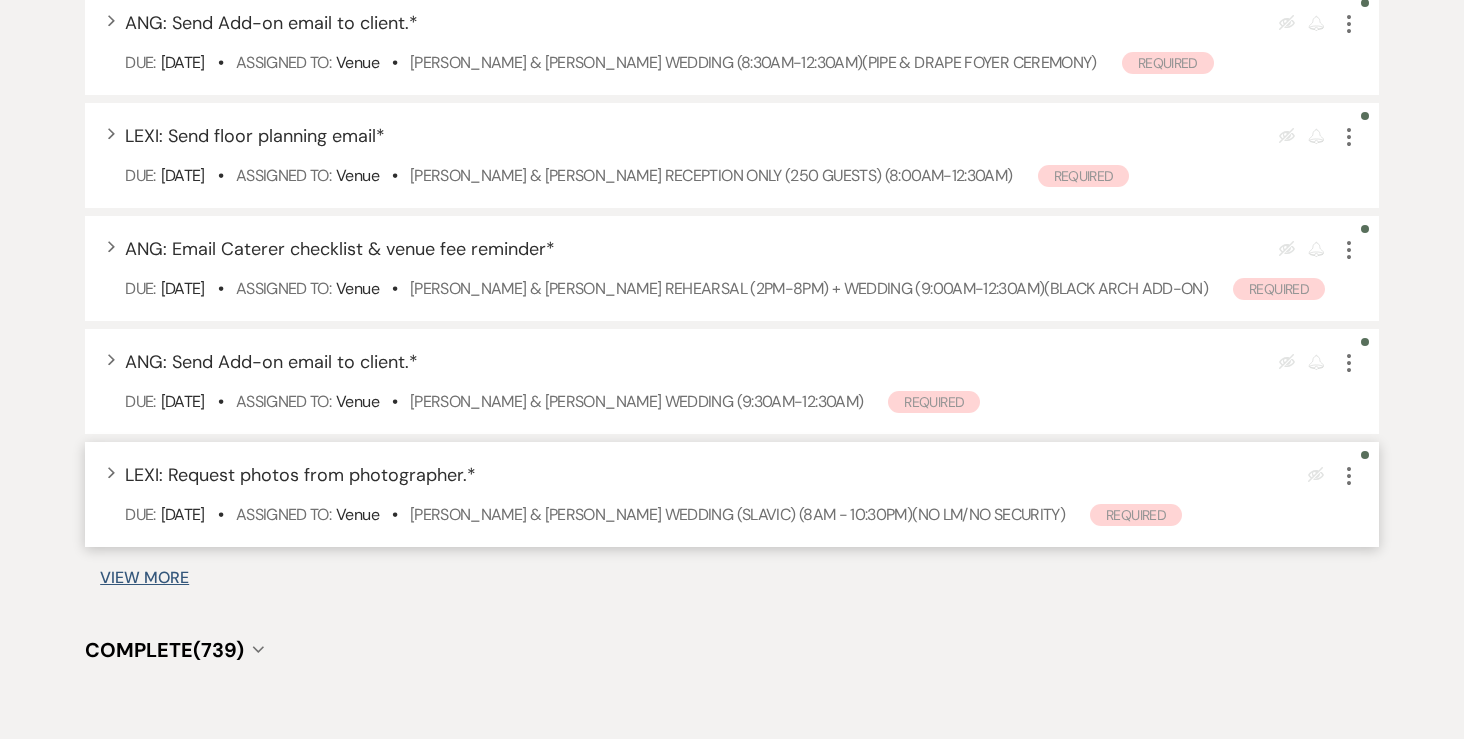 click on "More" 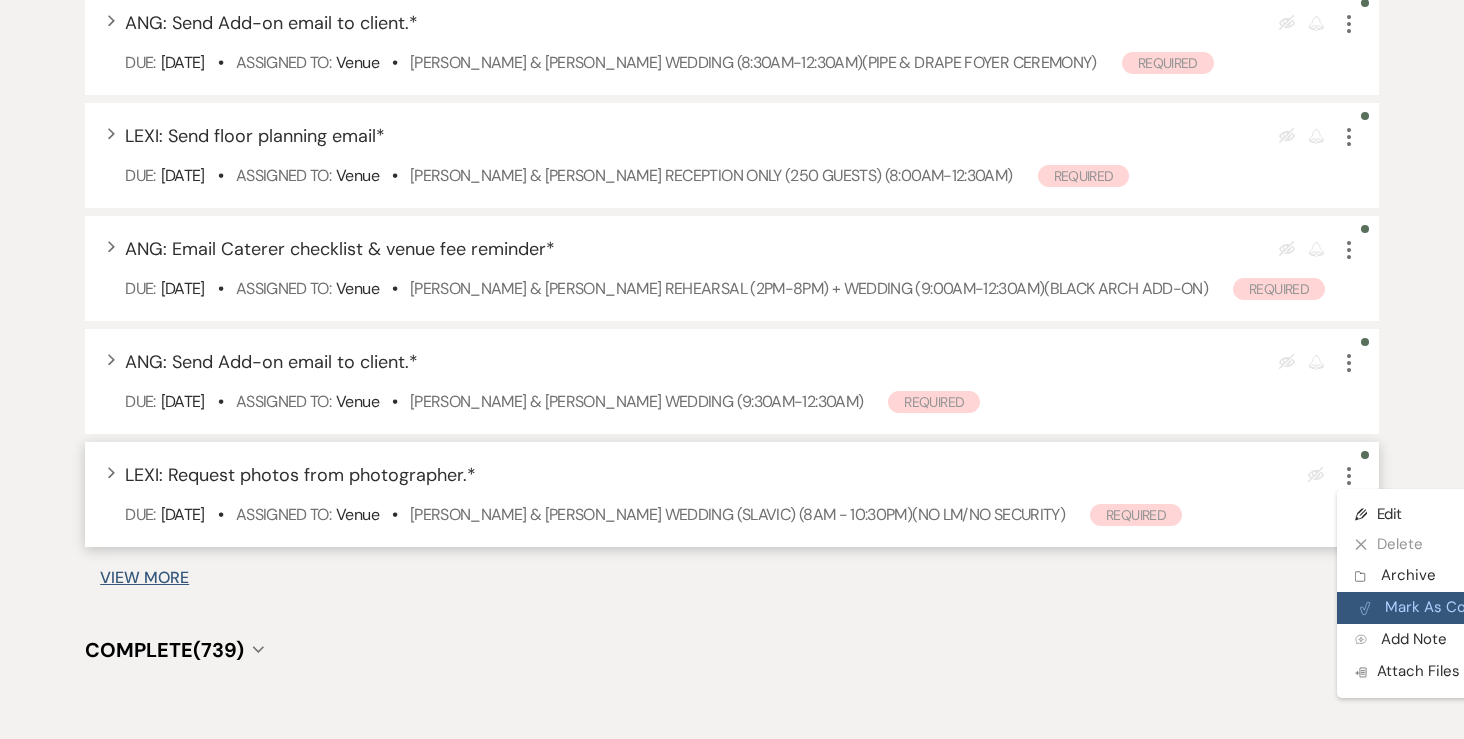 click on "Plan Portal Link   Mark As Complete" at bounding box center [1435, 608] 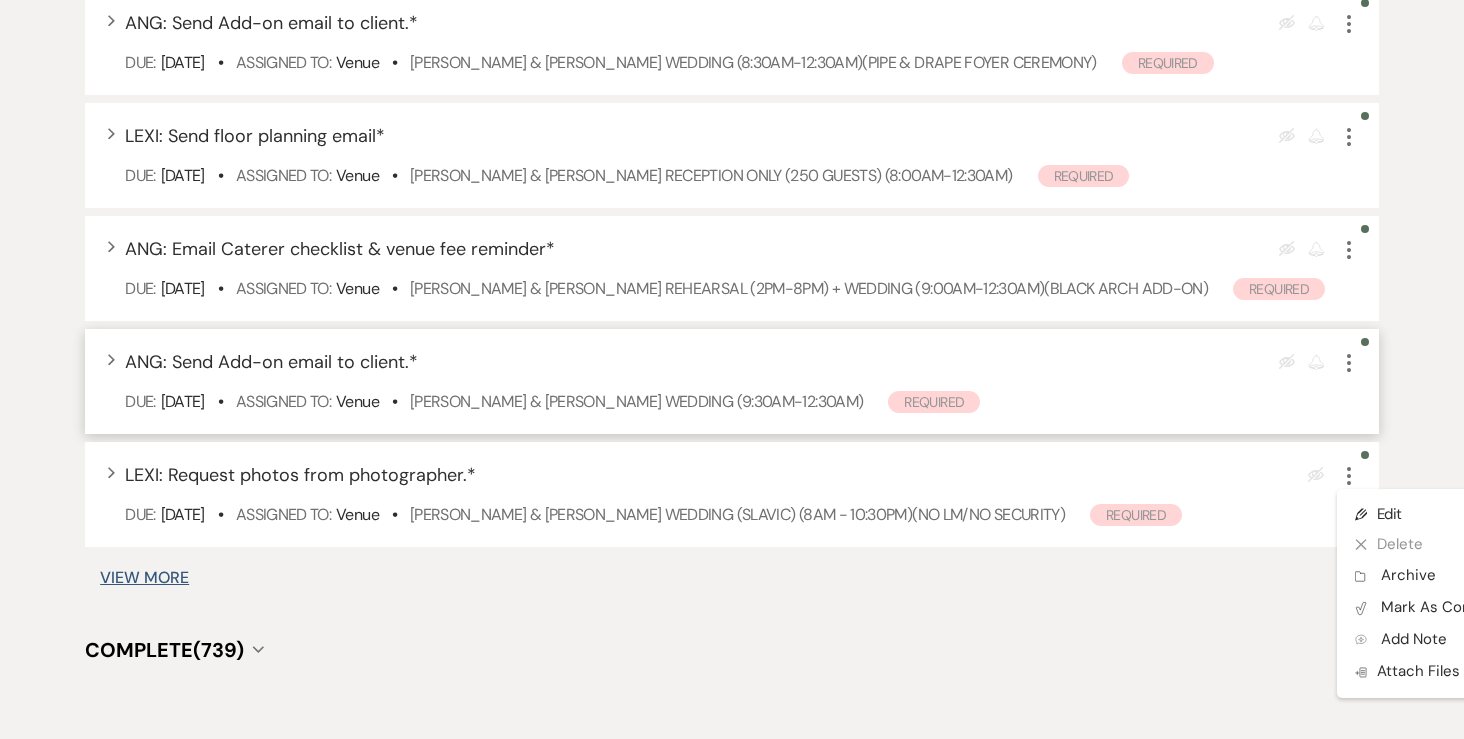 scroll, scrollTop: 1982, scrollLeft: 0, axis: vertical 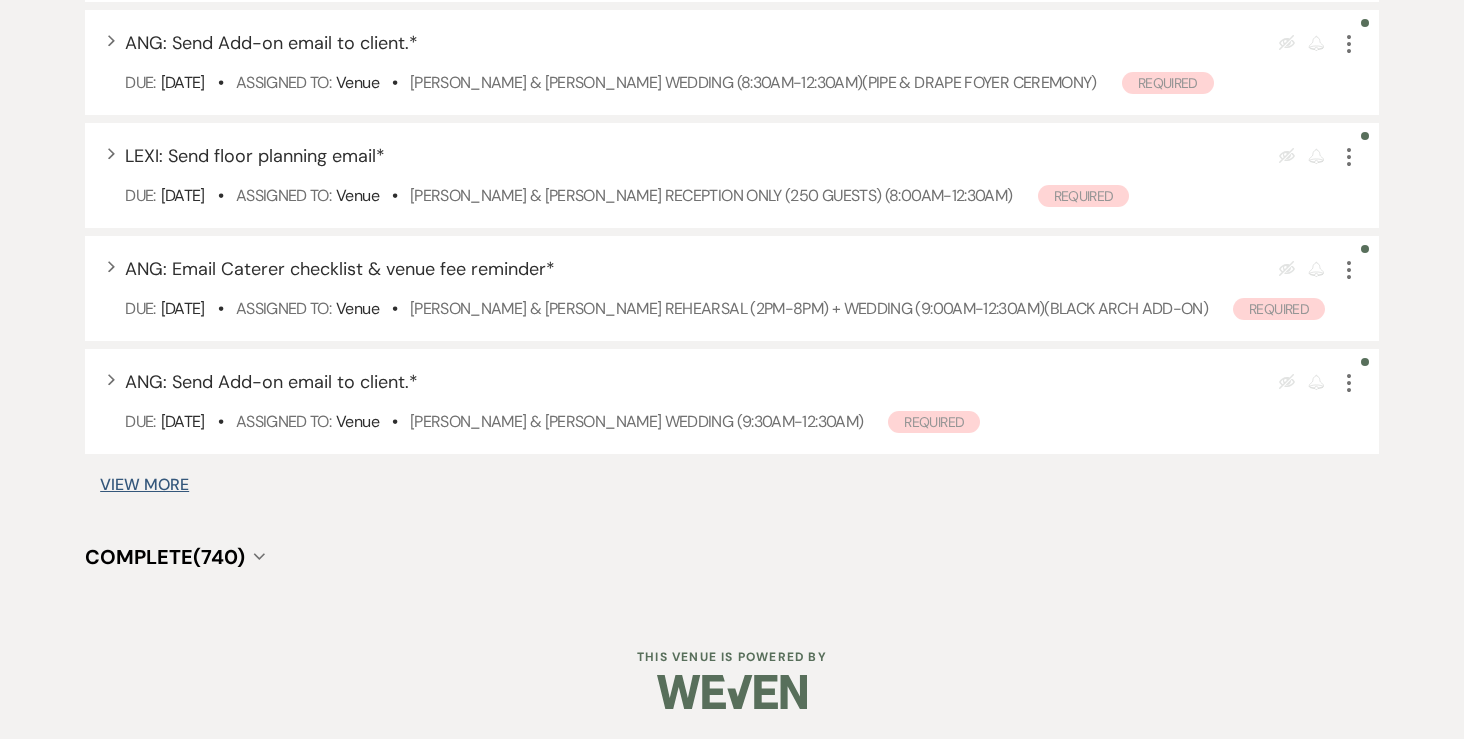 click on "View More" at bounding box center (144, 485) 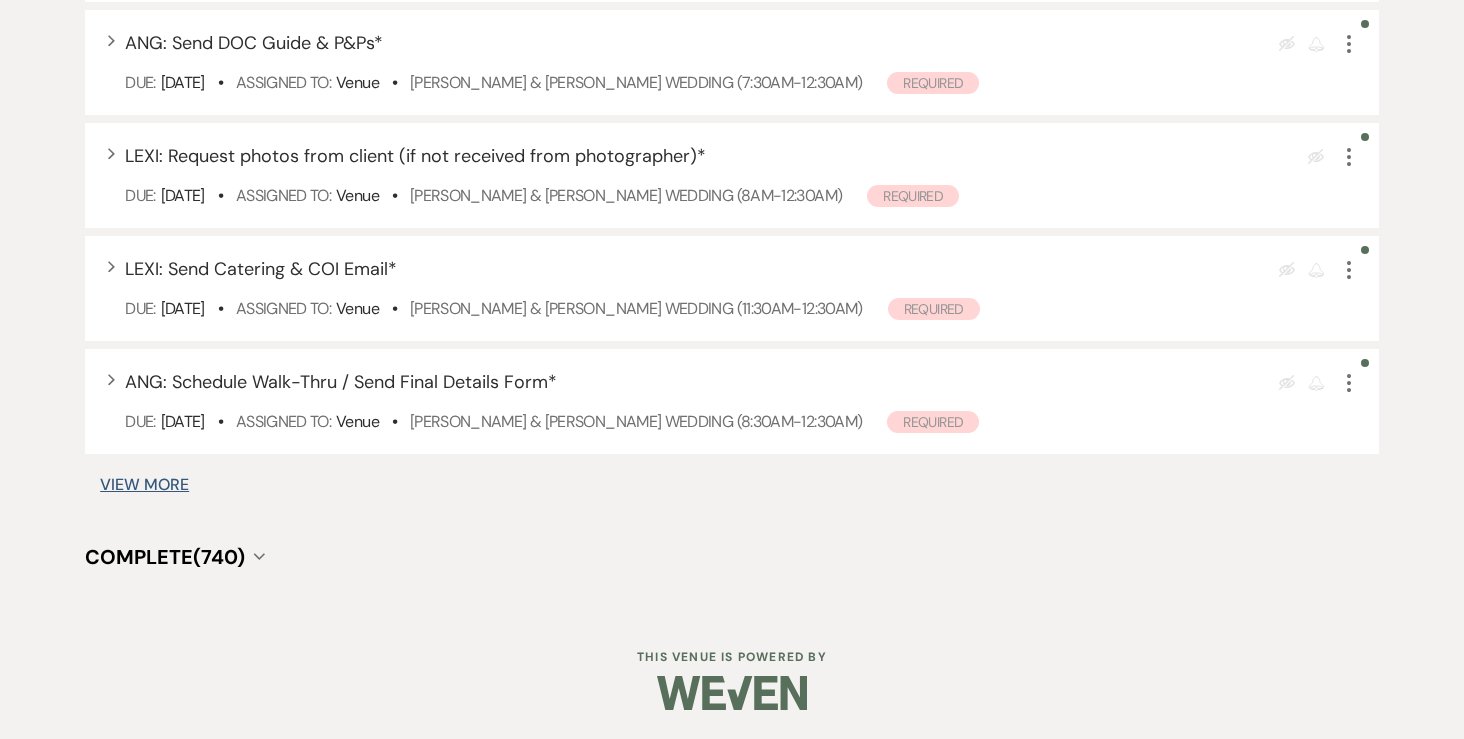 scroll, scrollTop: 3052, scrollLeft: 0, axis: vertical 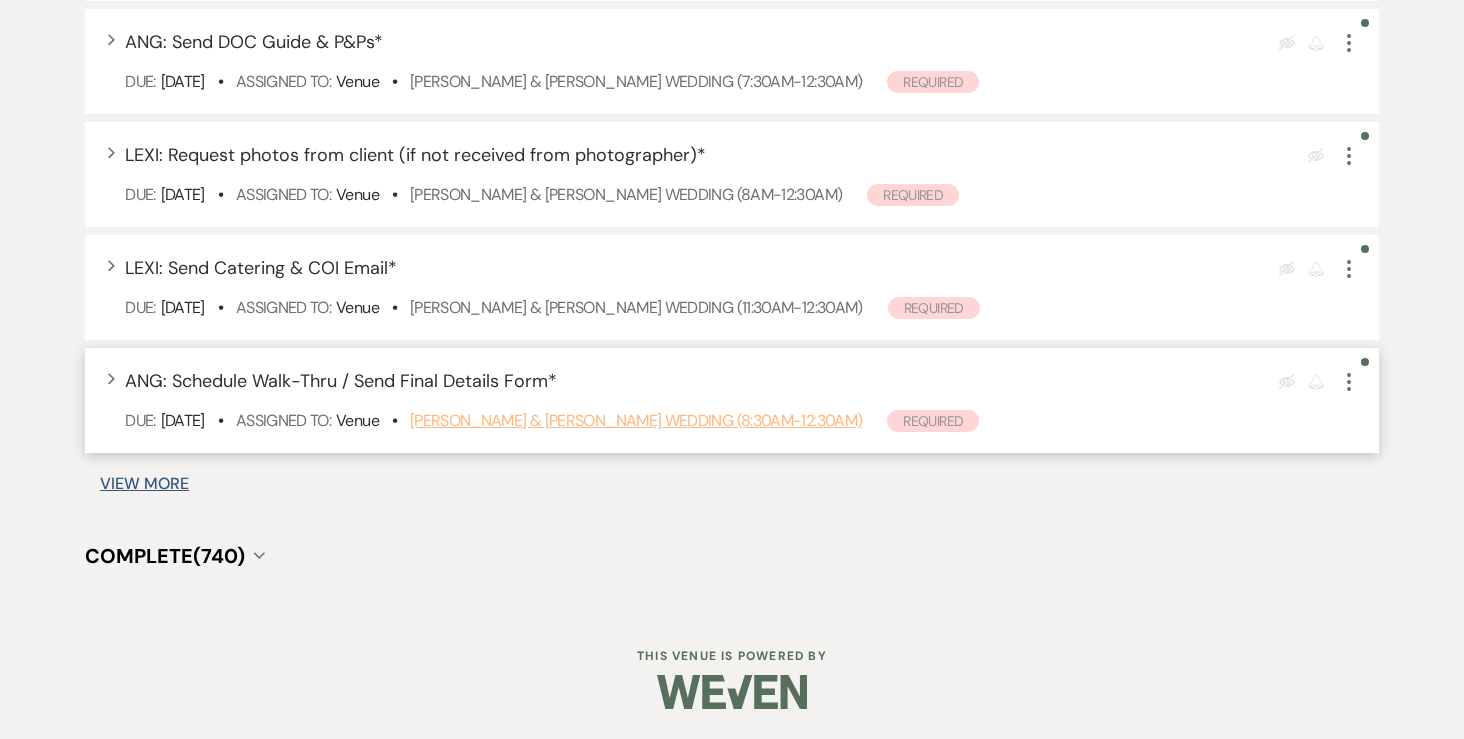 click on "[PERSON_NAME] & [PERSON_NAME] Wedding (8:30am-12:30am)" at bounding box center [636, 420] 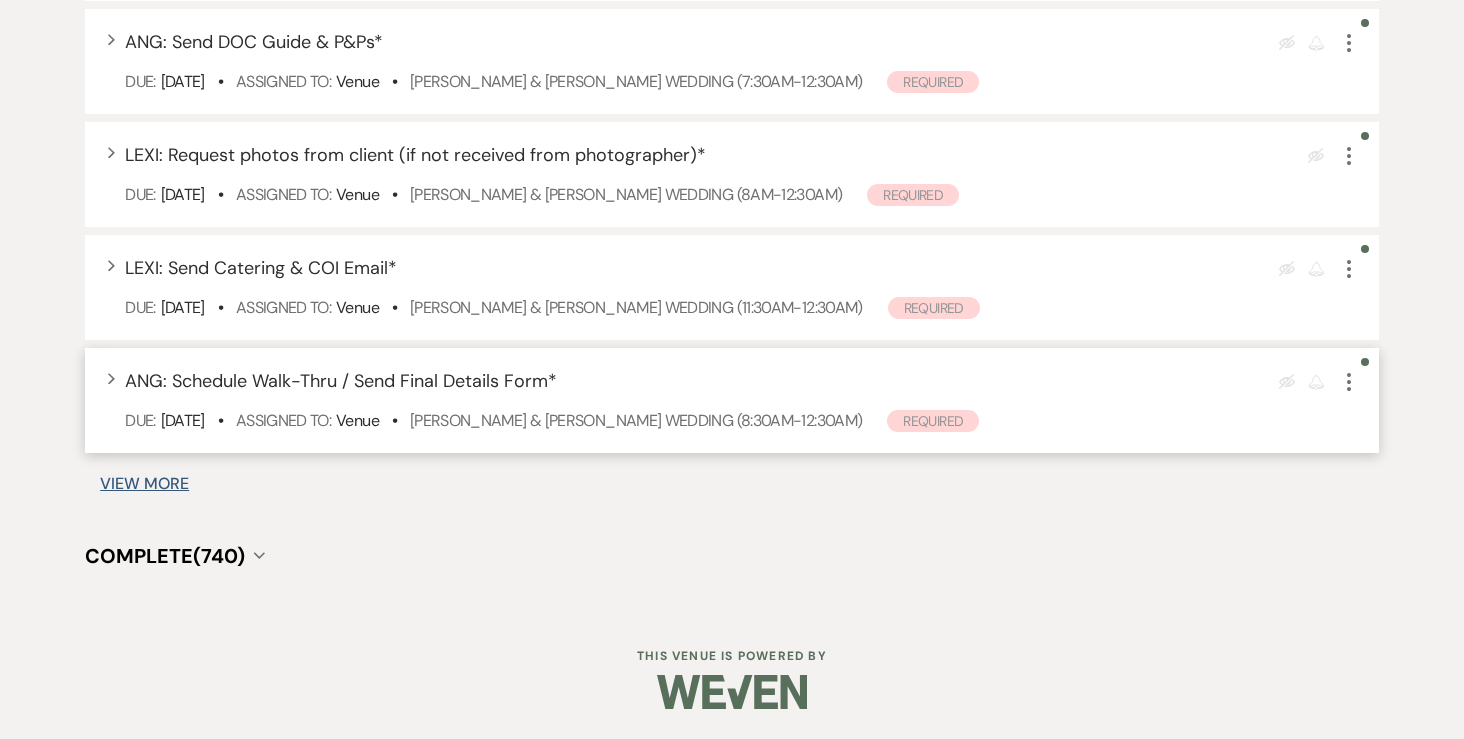 click on "More" 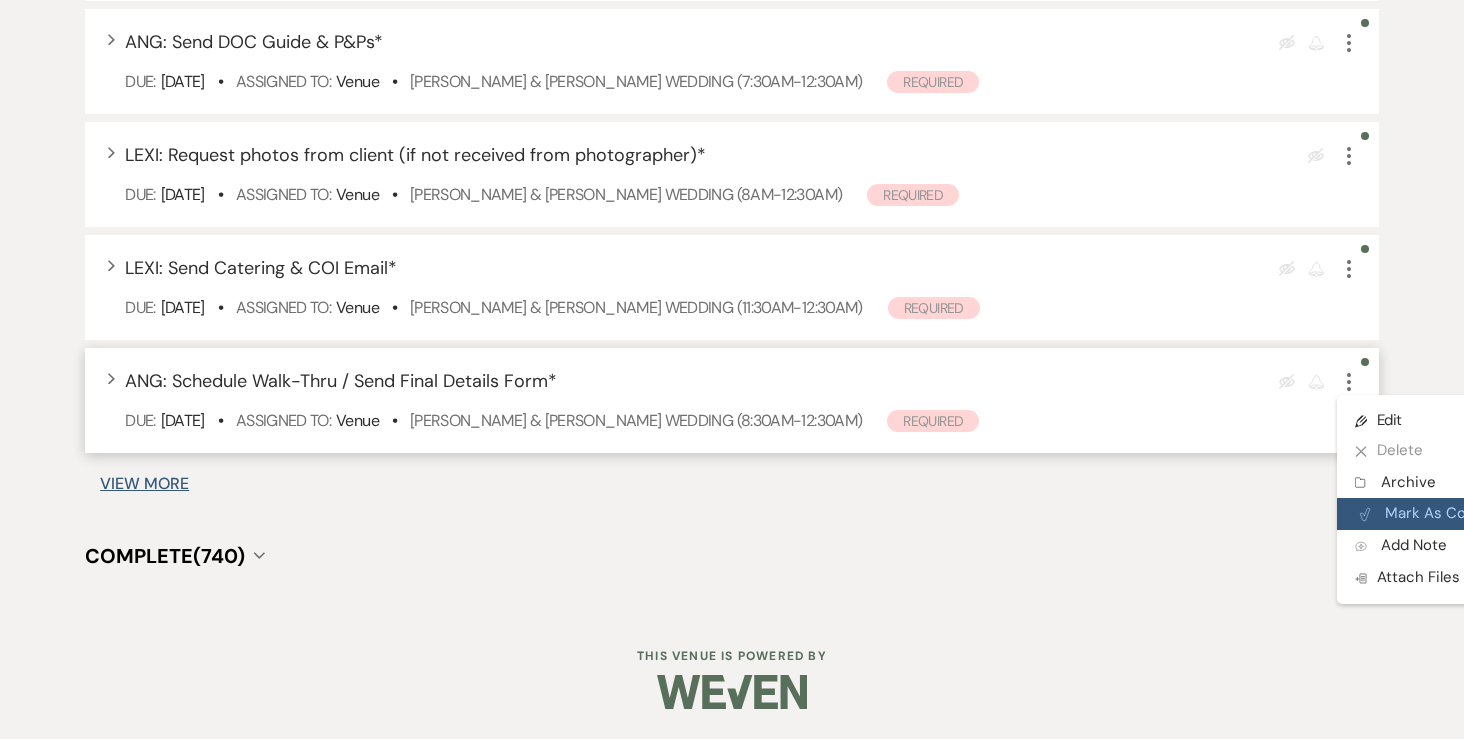 click on "Plan Portal Link   Mark As Complete" at bounding box center (1435, 514) 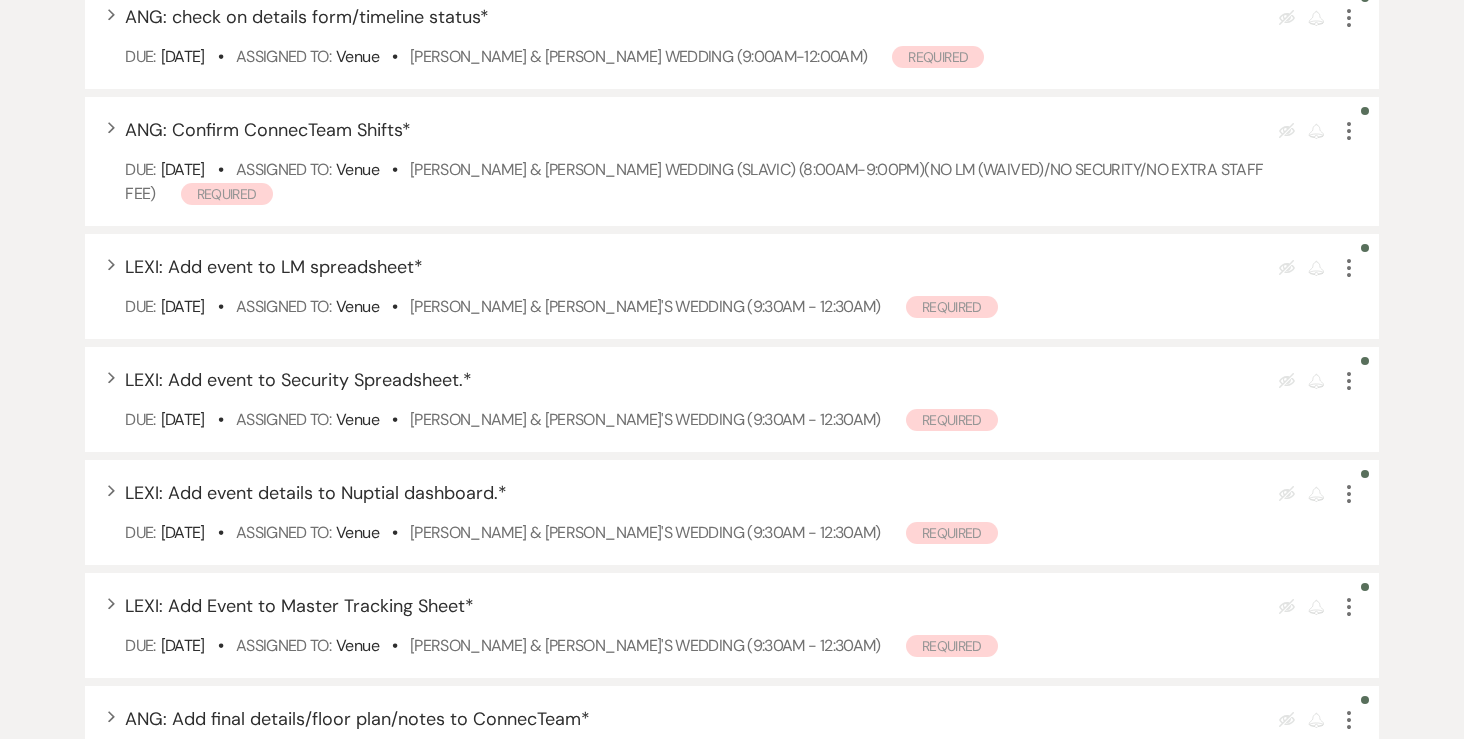 scroll, scrollTop: 0, scrollLeft: 0, axis: both 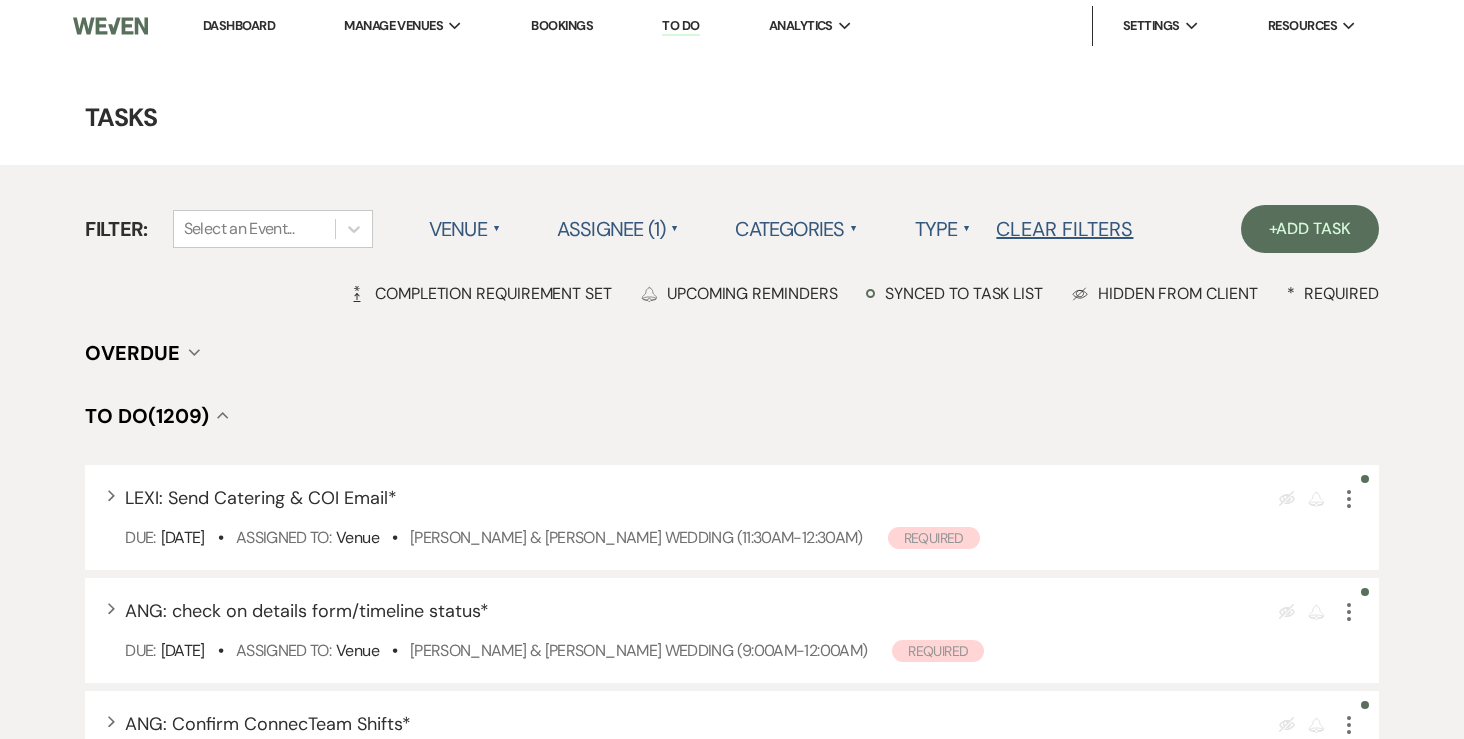 click on "Dashboard" at bounding box center [239, 25] 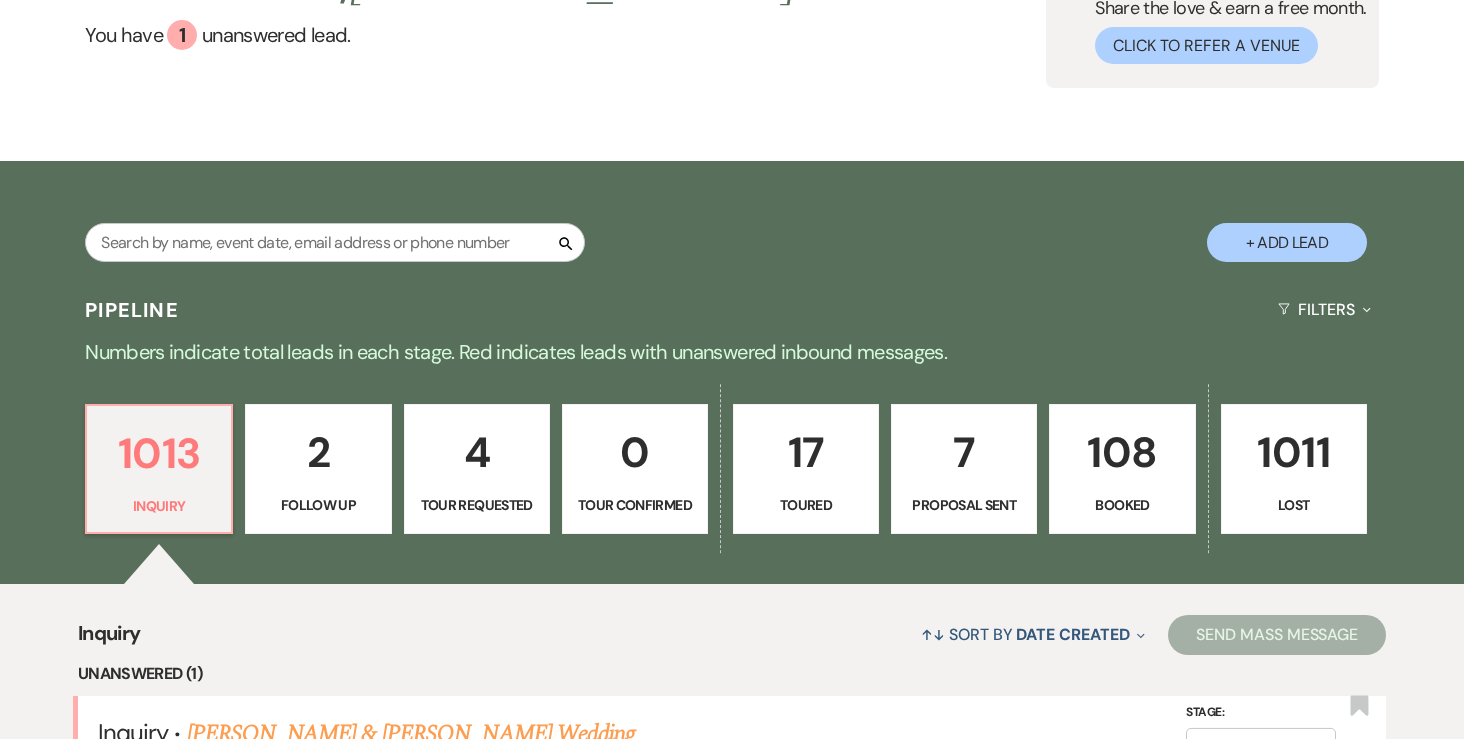 scroll, scrollTop: 259, scrollLeft: 0, axis: vertical 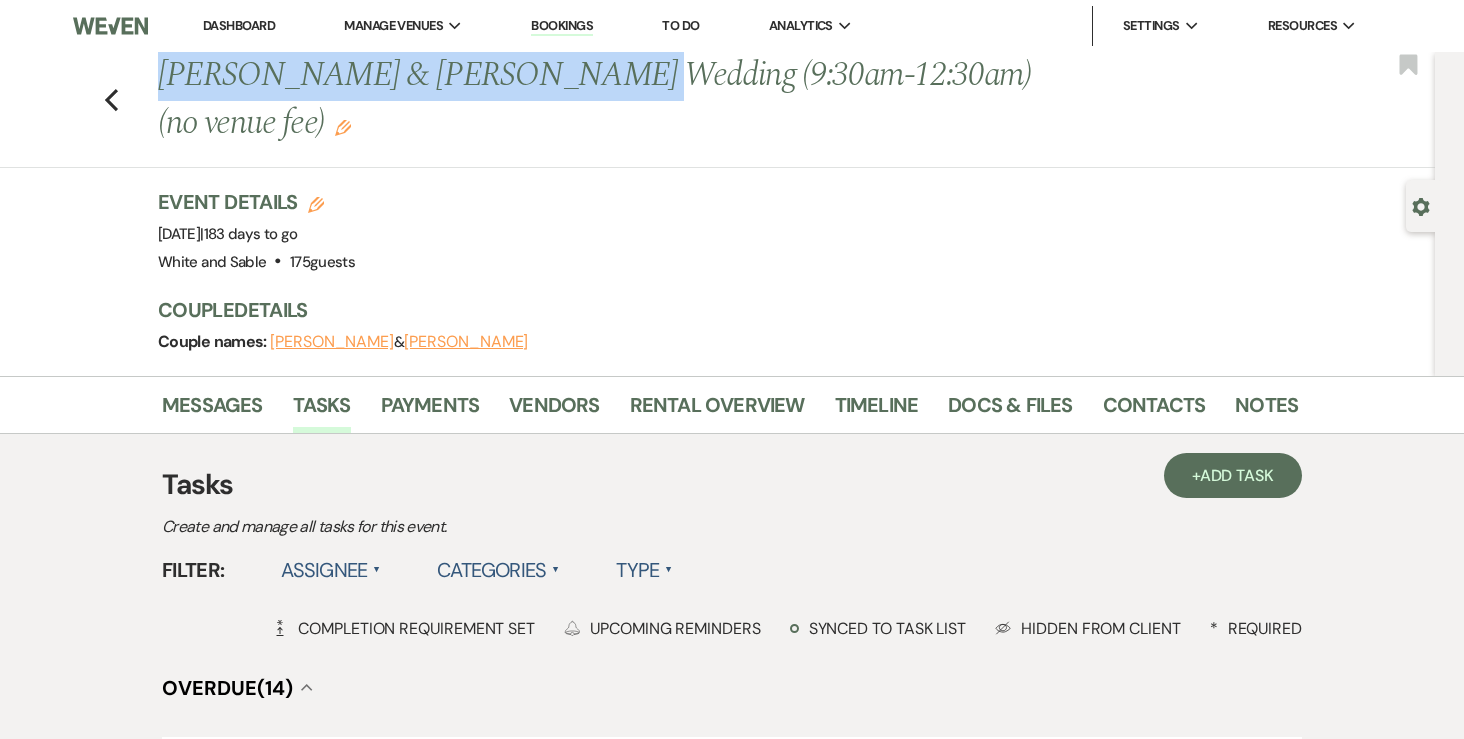 drag, startPoint x: 161, startPoint y: 73, endPoint x: 552, endPoint y: 94, distance: 391.56354 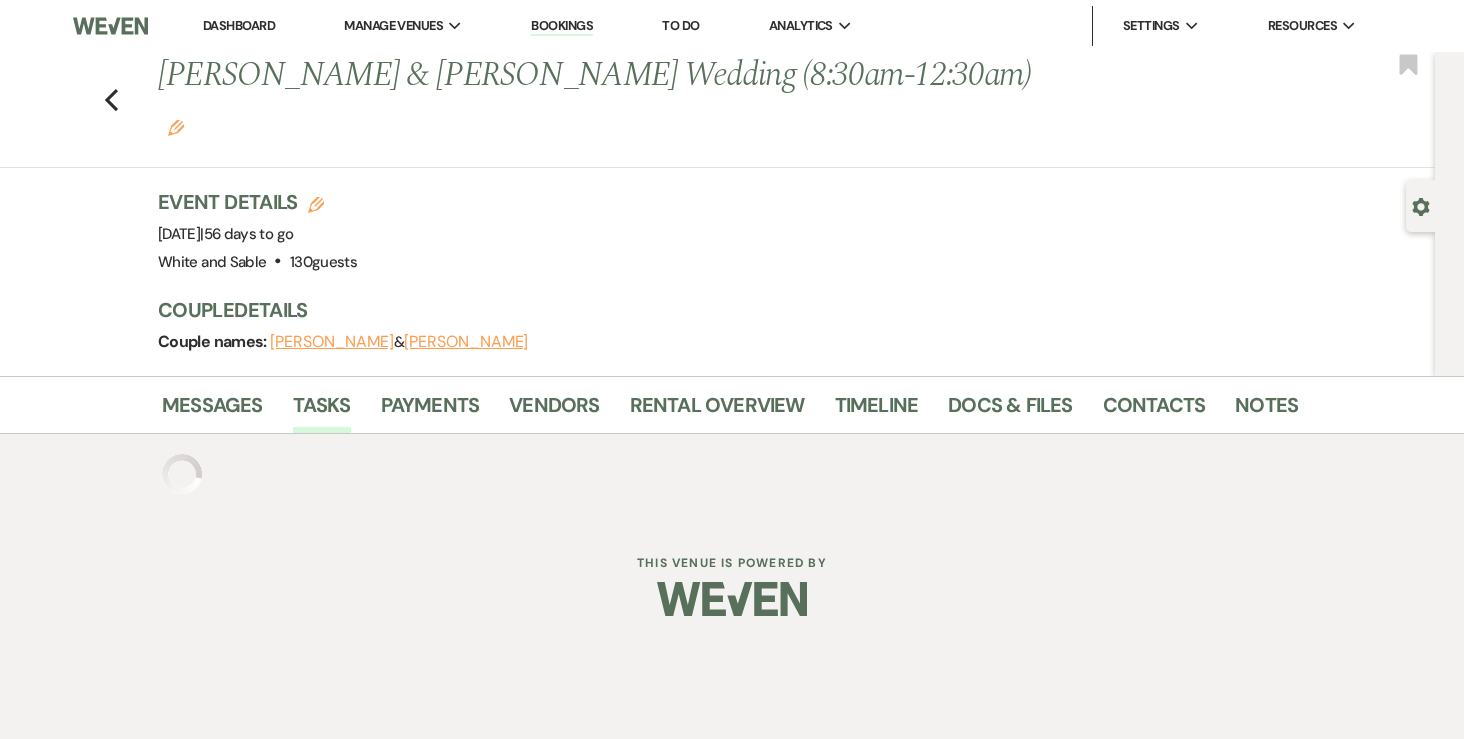 scroll, scrollTop: 0, scrollLeft: 0, axis: both 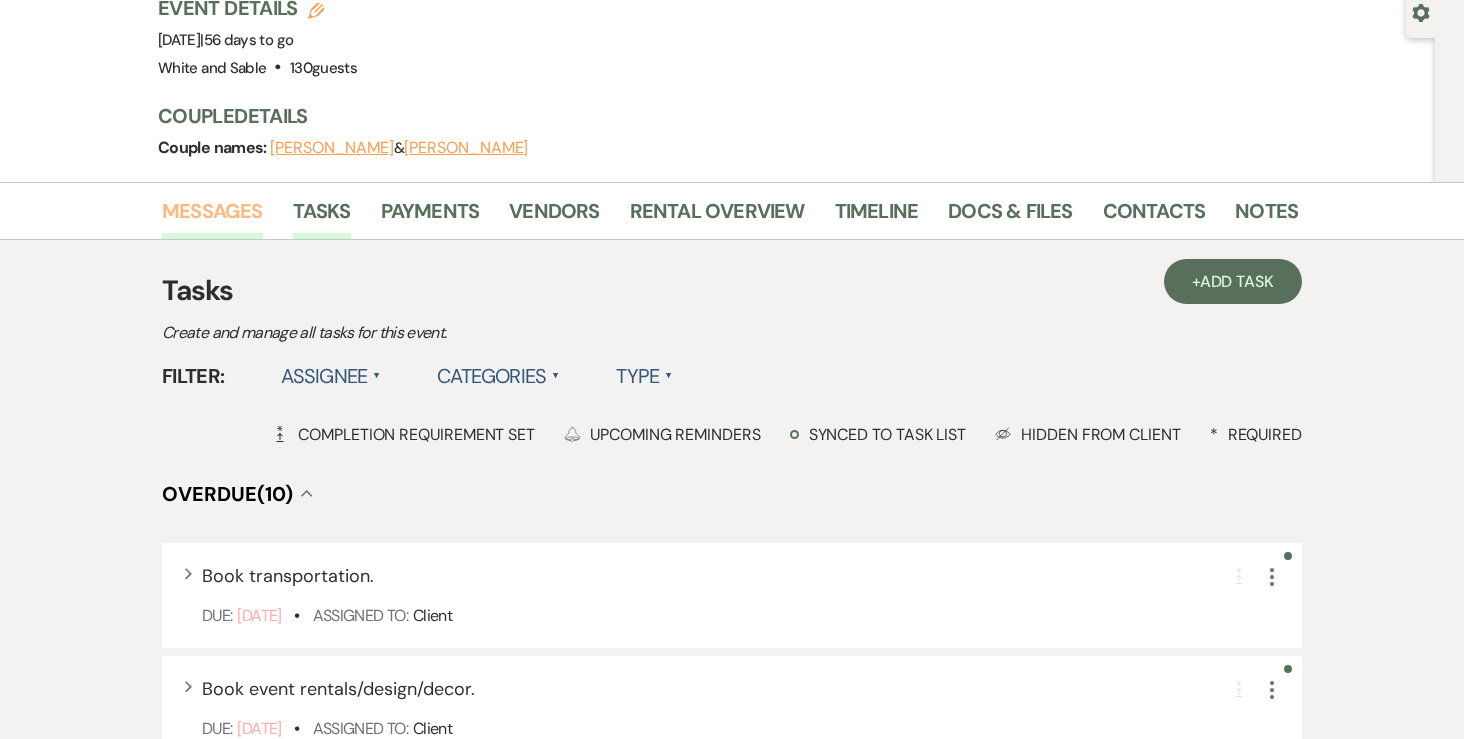 click on "Messages" at bounding box center (212, 217) 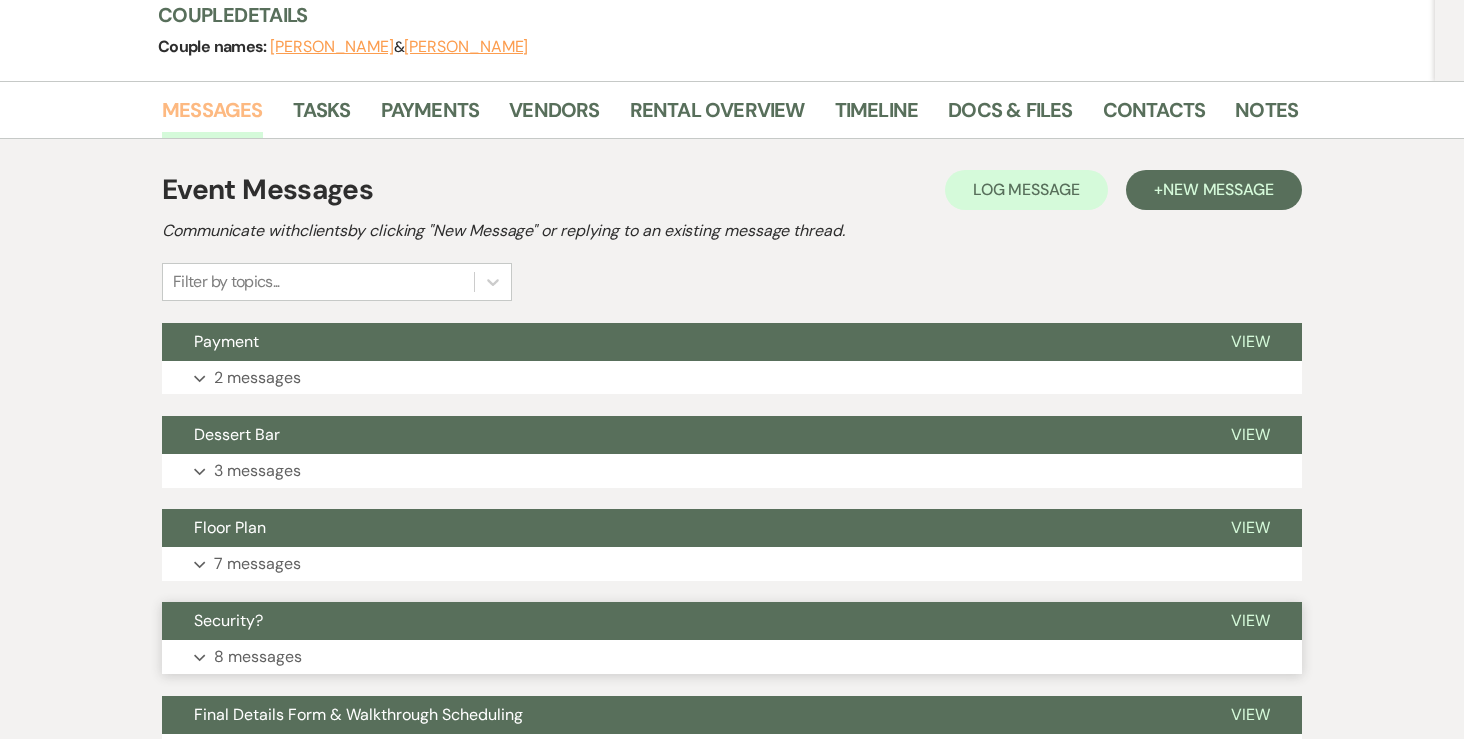 scroll, scrollTop: 378, scrollLeft: 0, axis: vertical 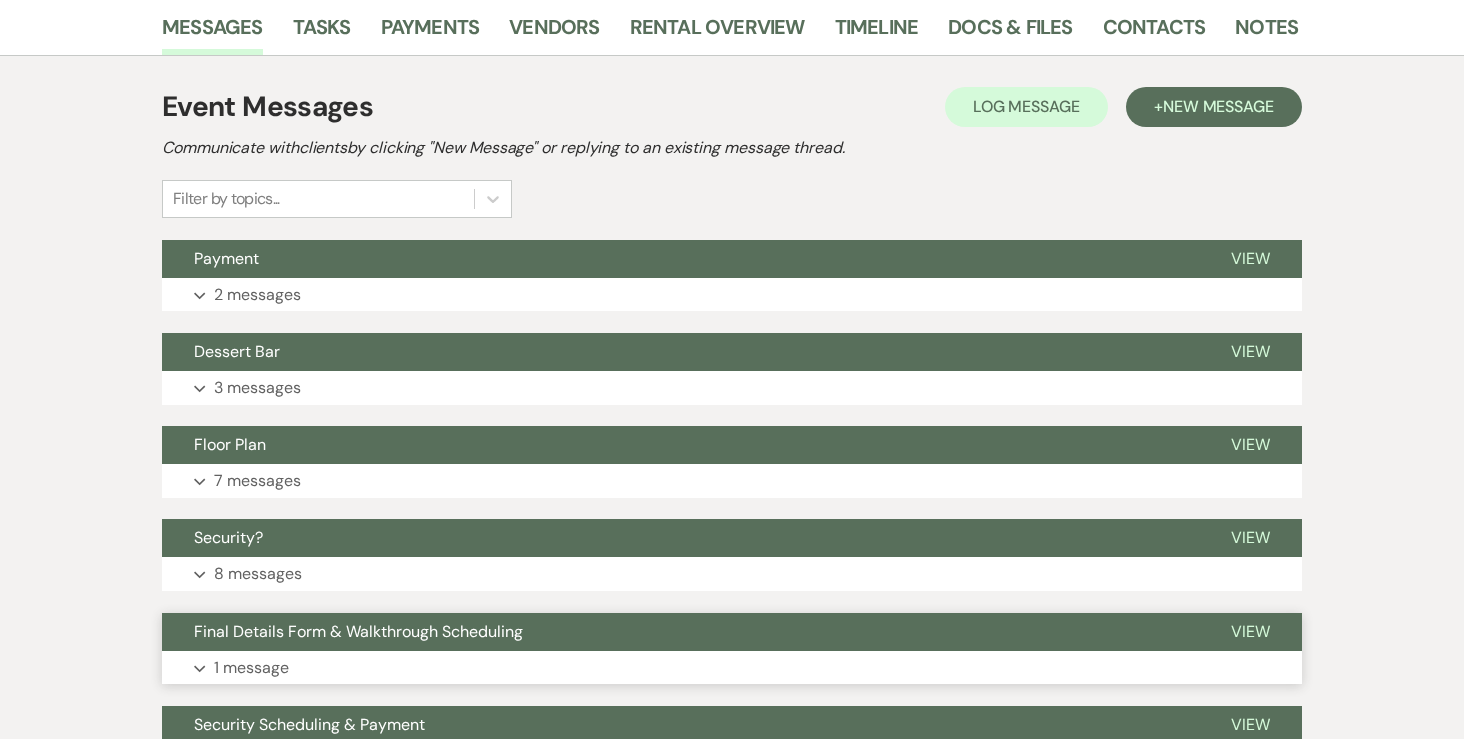 click on "1 message" at bounding box center [251, 668] 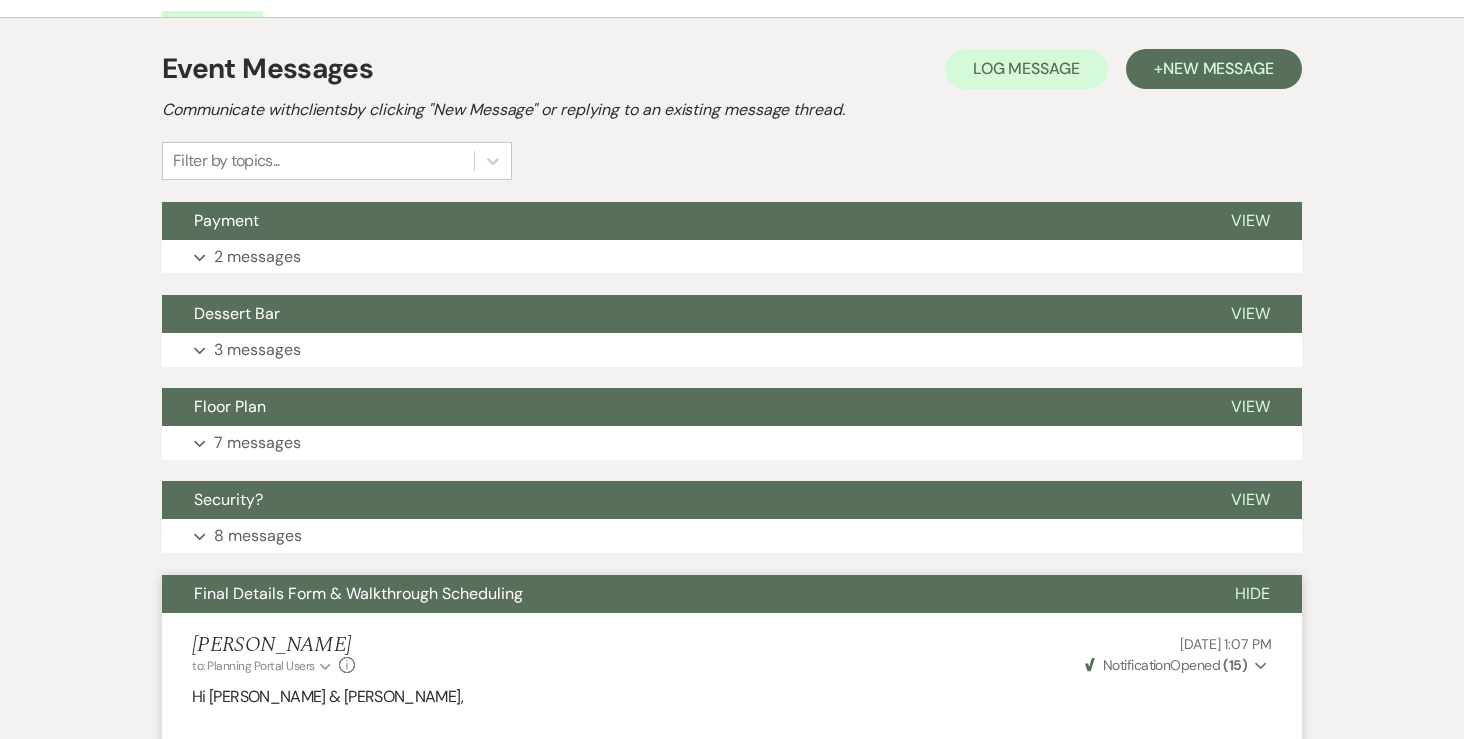 scroll, scrollTop: 0, scrollLeft: 0, axis: both 